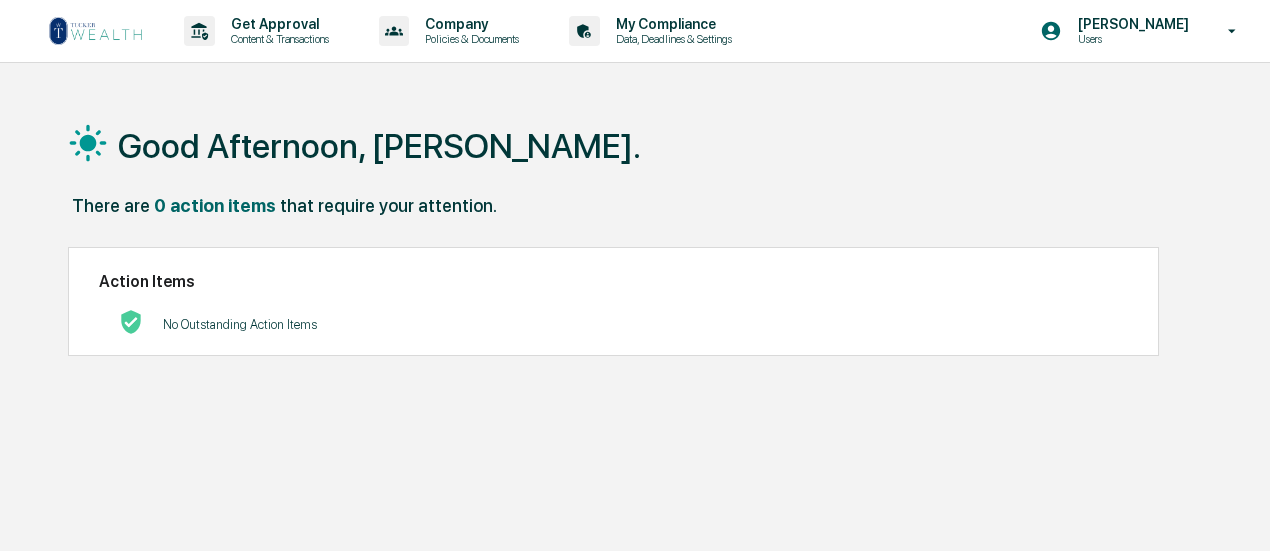 scroll, scrollTop: 0, scrollLeft: 0, axis: both 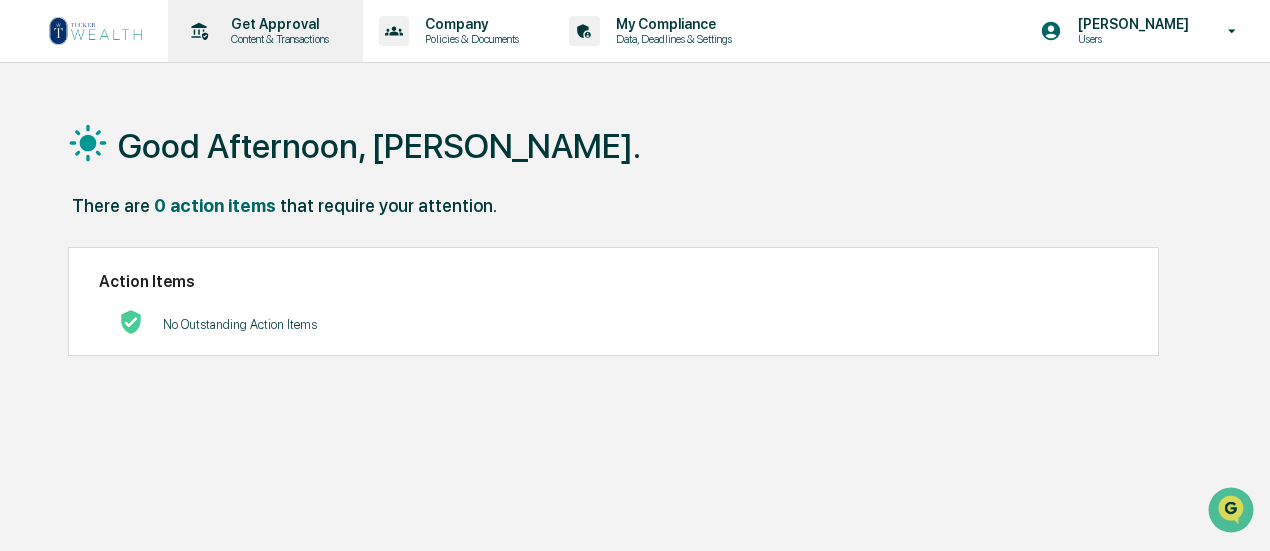 click on "Content & Transactions" at bounding box center [277, 39] 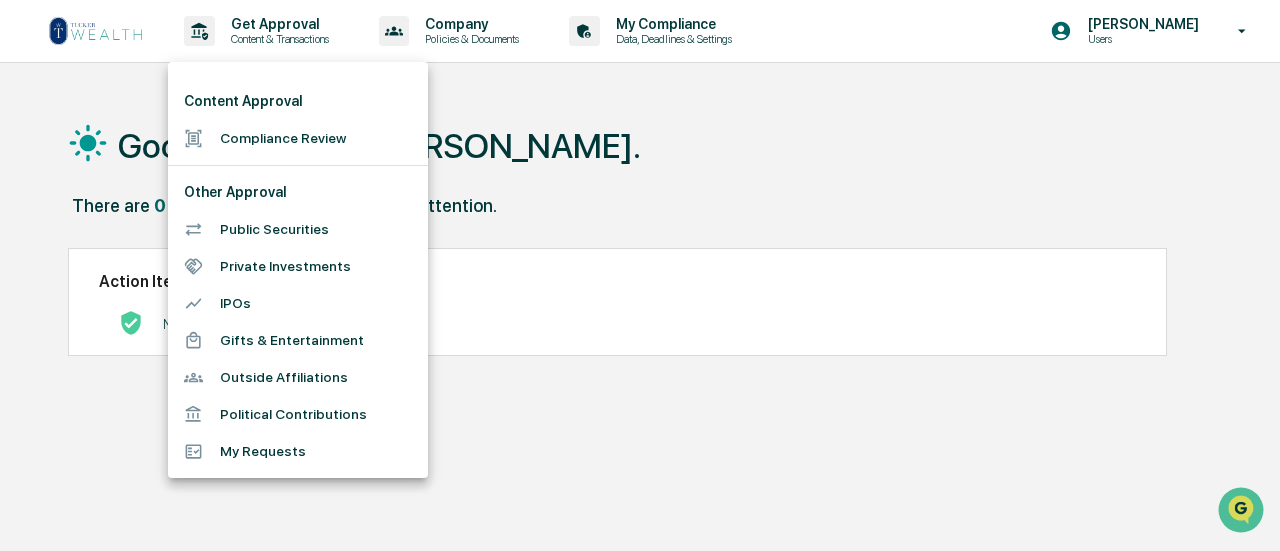 click on "Compliance Review" at bounding box center [298, 138] 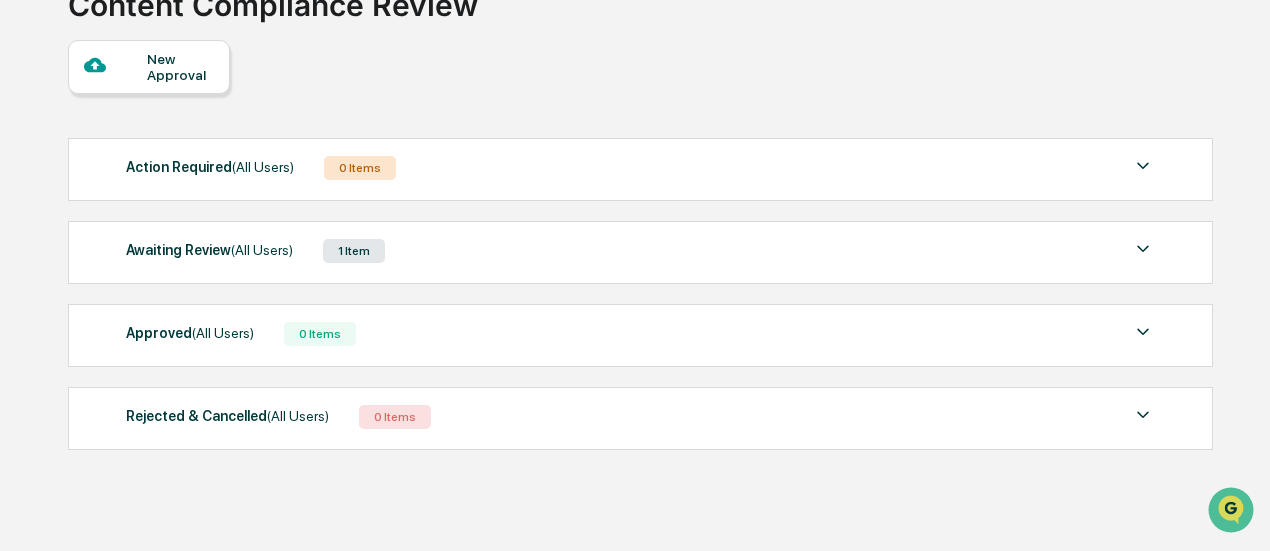 scroll, scrollTop: 177, scrollLeft: 0, axis: vertical 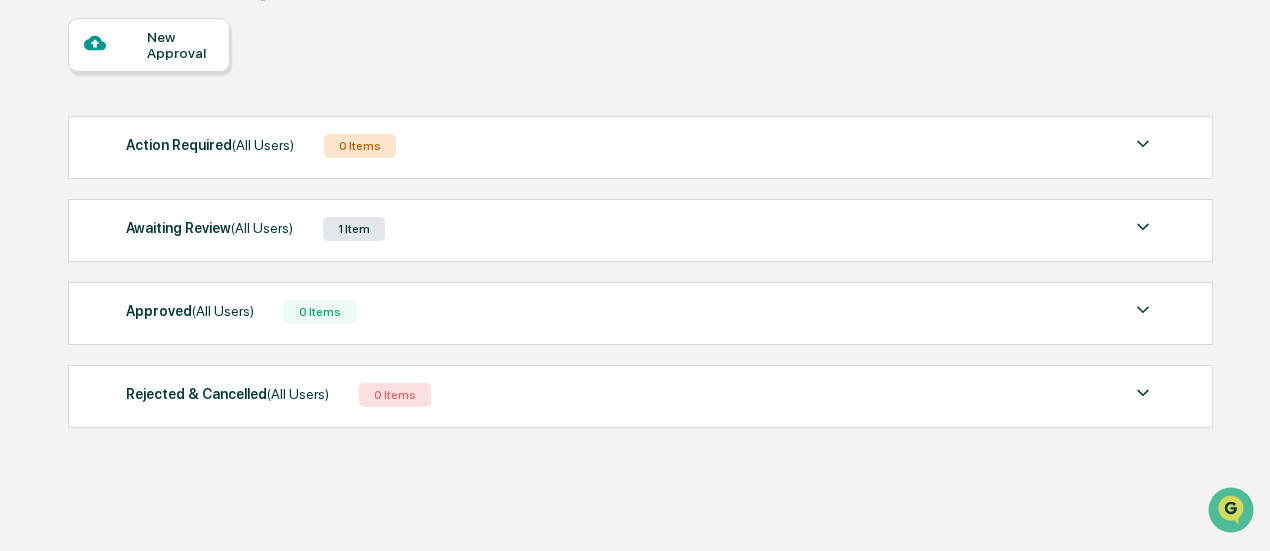 click on "Awaiting Review  (All Users) 1 Item" at bounding box center (640, 229) 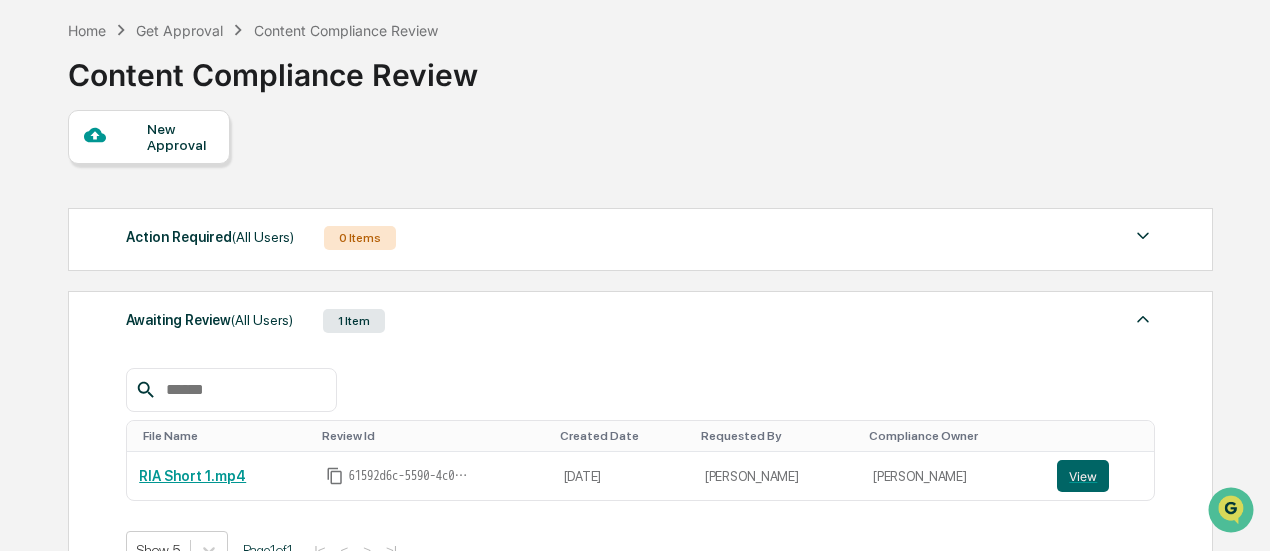 scroll, scrollTop: 0, scrollLeft: 0, axis: both 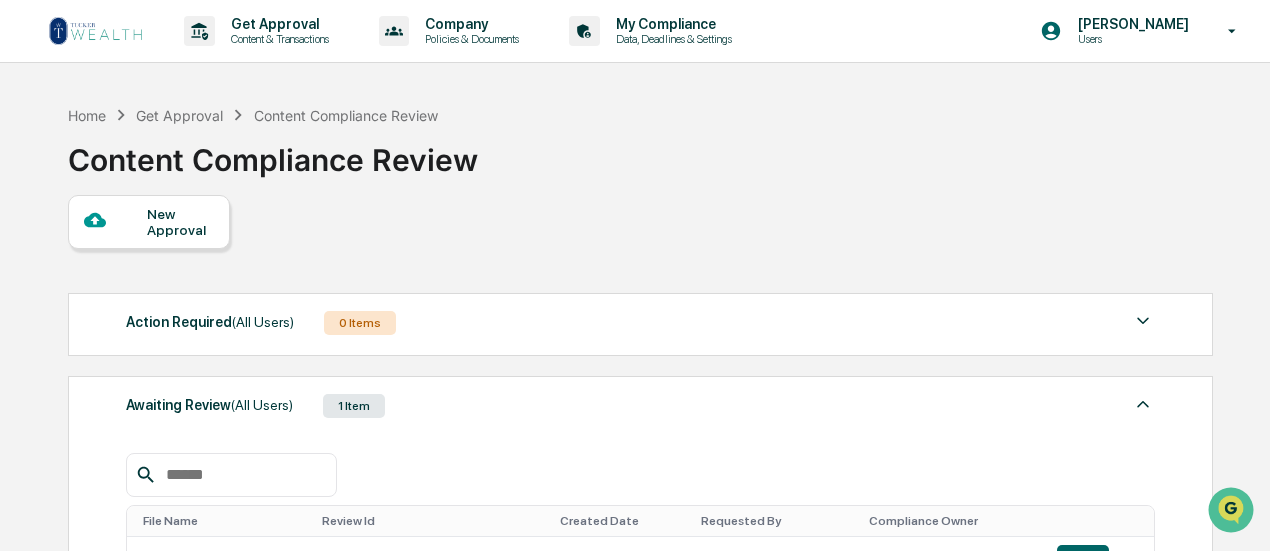 click on "New Approval" at bounding box center (180, 222) 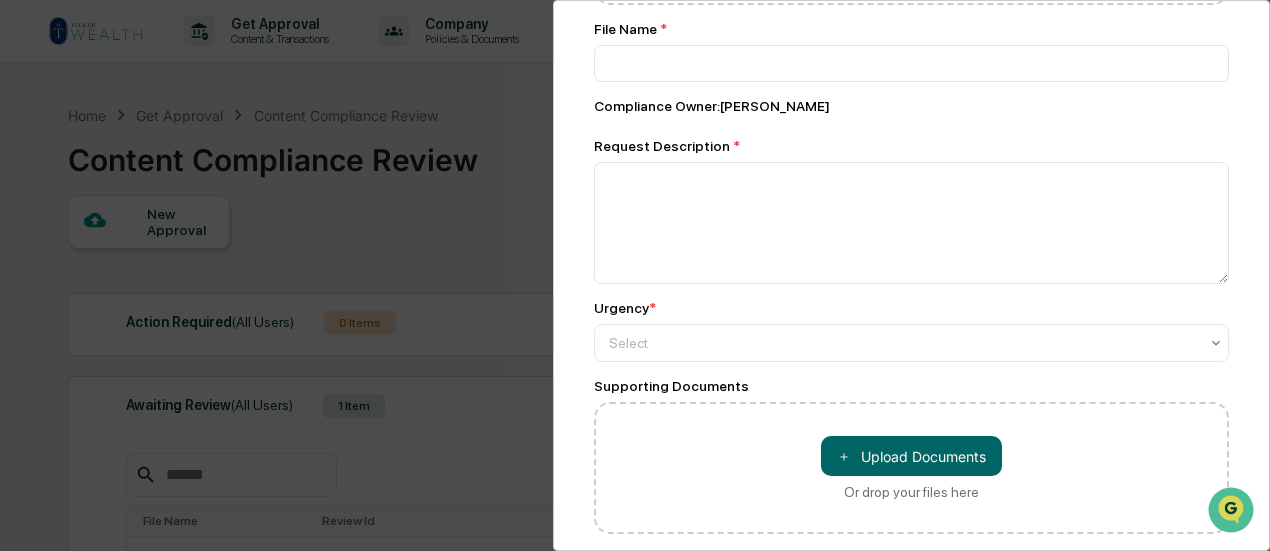 scroll, scrollTop: 354, scrollLeft: 0, axis: vertical 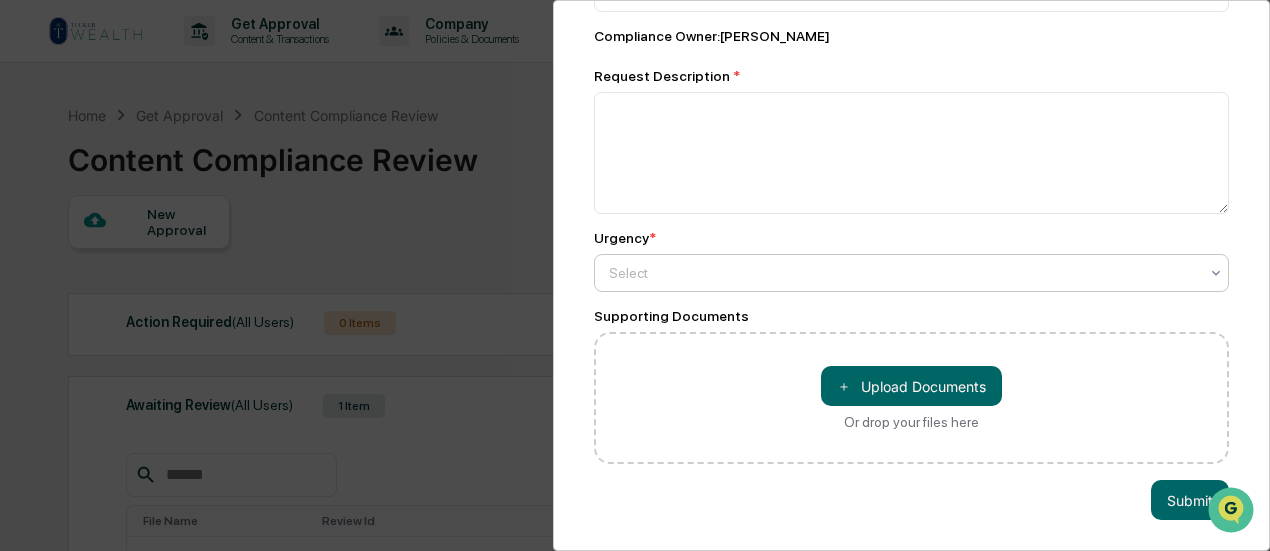 click at bounding box center (903, 273) 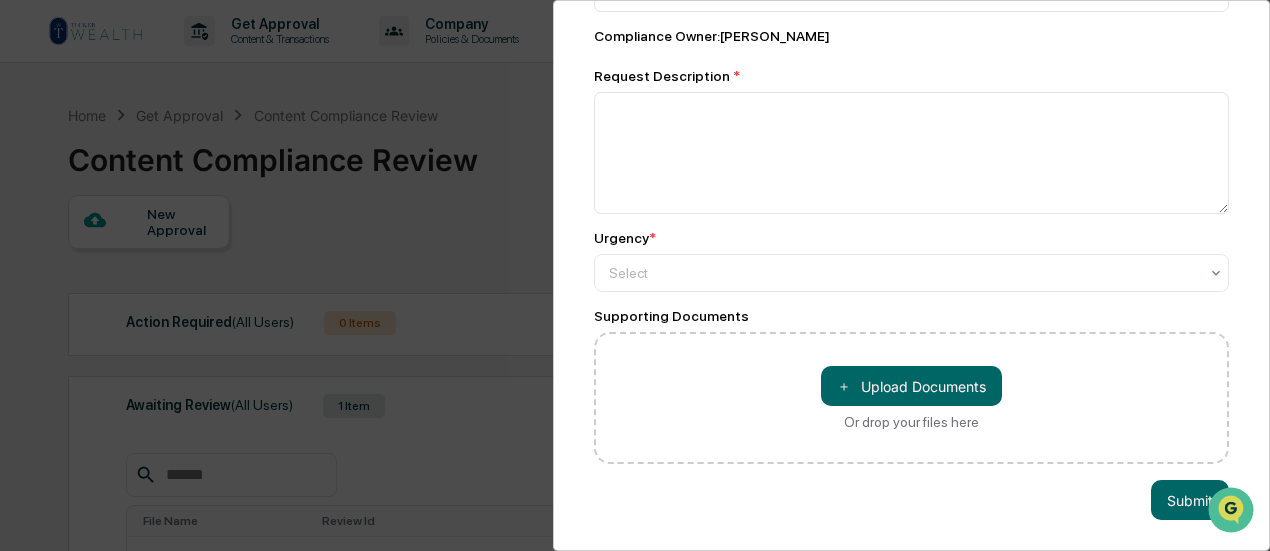 click on "Compliance Review Submit New Approval Submit New Approval File * ＋ Upload Documents Or drop your files here File Name   * Compliance Owner :  [PERSON_NAME] Request Description   * Urgency  * Select Supporting Documents ＋ Upload Documents Or drop your files here Submit" at bounding box center (911, 275) 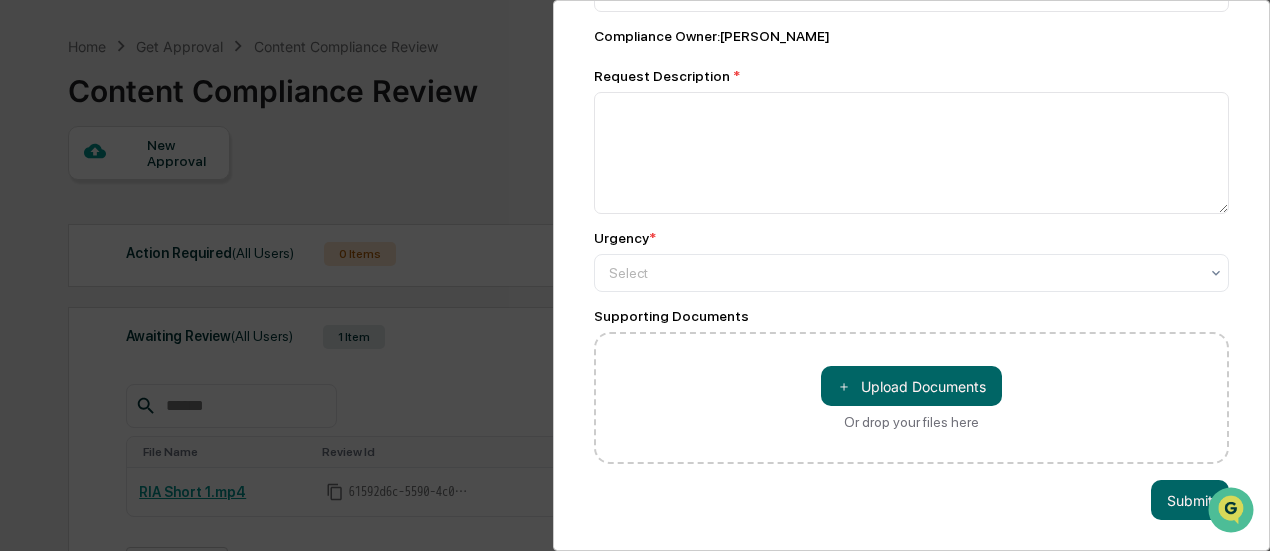 scroll, scrollTop: 100, scrollLeft: 0, axis: vertical 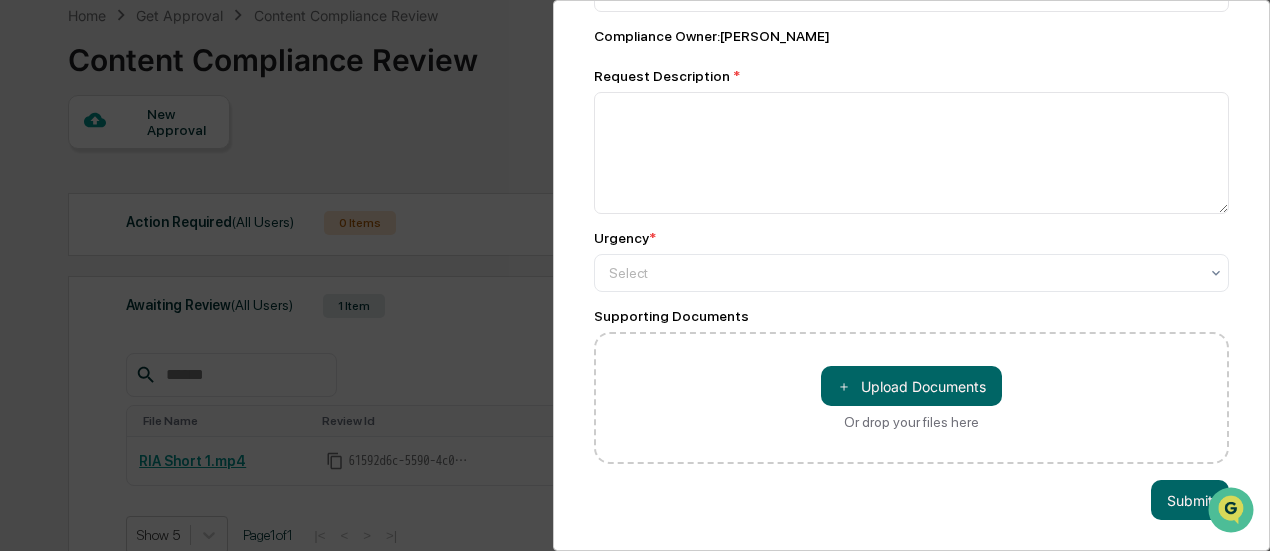 click on "Compliance Review Submit New Approval Submit New Approval File * ＋ Upload Documents Or drop your files here File Name   * Compliance Owner :  [PERSON_NAME] Request Description   * Urgency  * Select Supporting Documents ＋ Upload Documents Or drop your files here Submit" at bounding box center (635, 275) 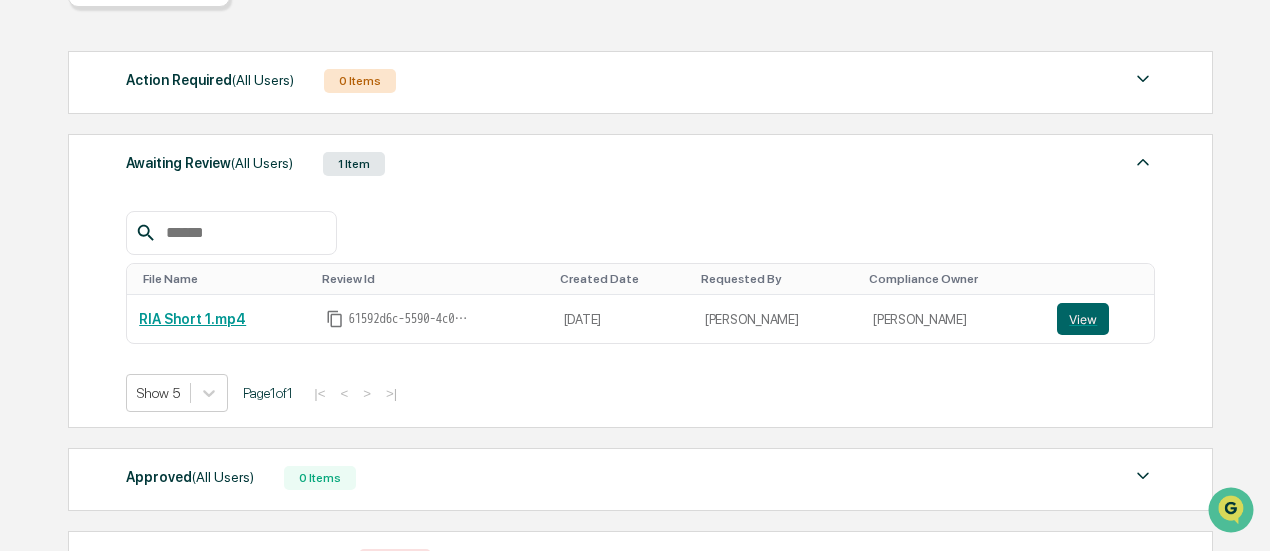 scroll, scrollTop: 100, scrollLeft: 0, axis: vertical 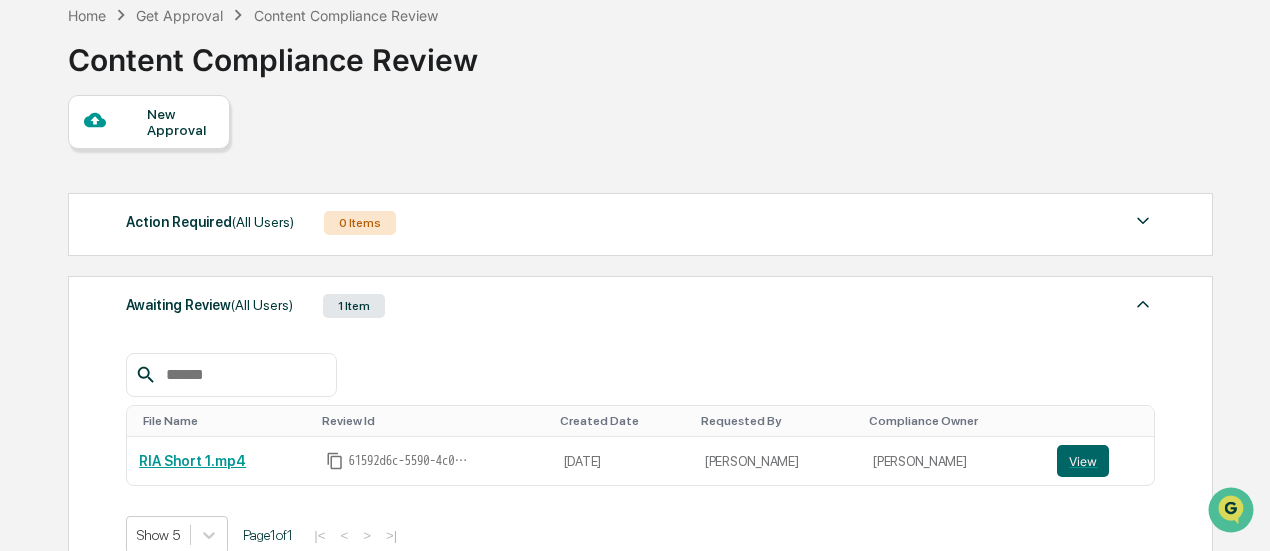 click at bounding box center (1143, 304) 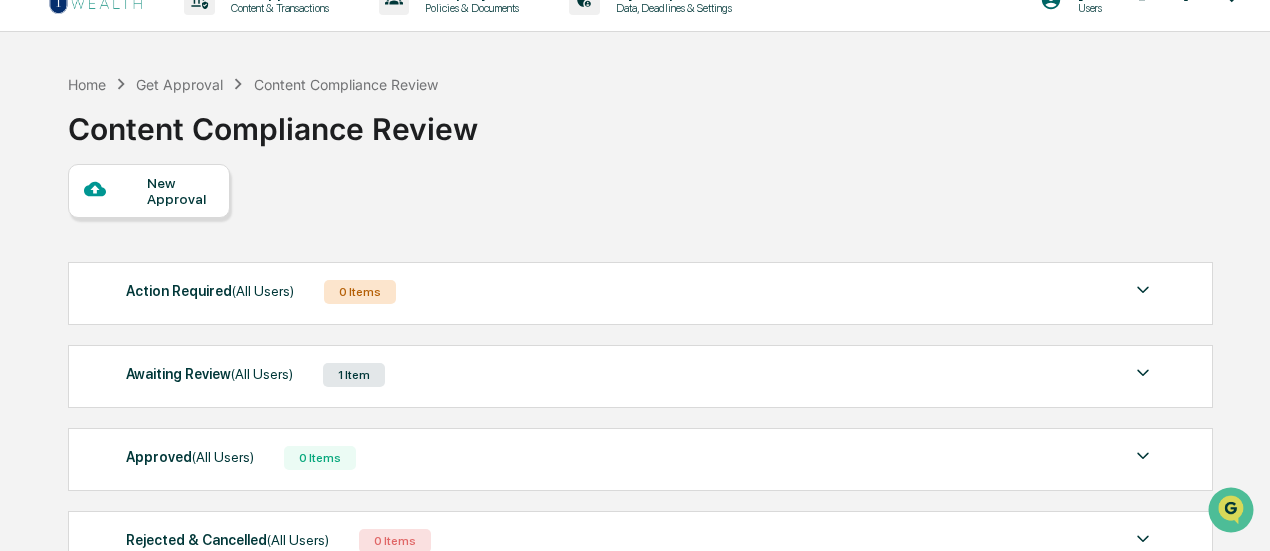scroll, scrollTop: 0, scrollLeft: 0, axis: both 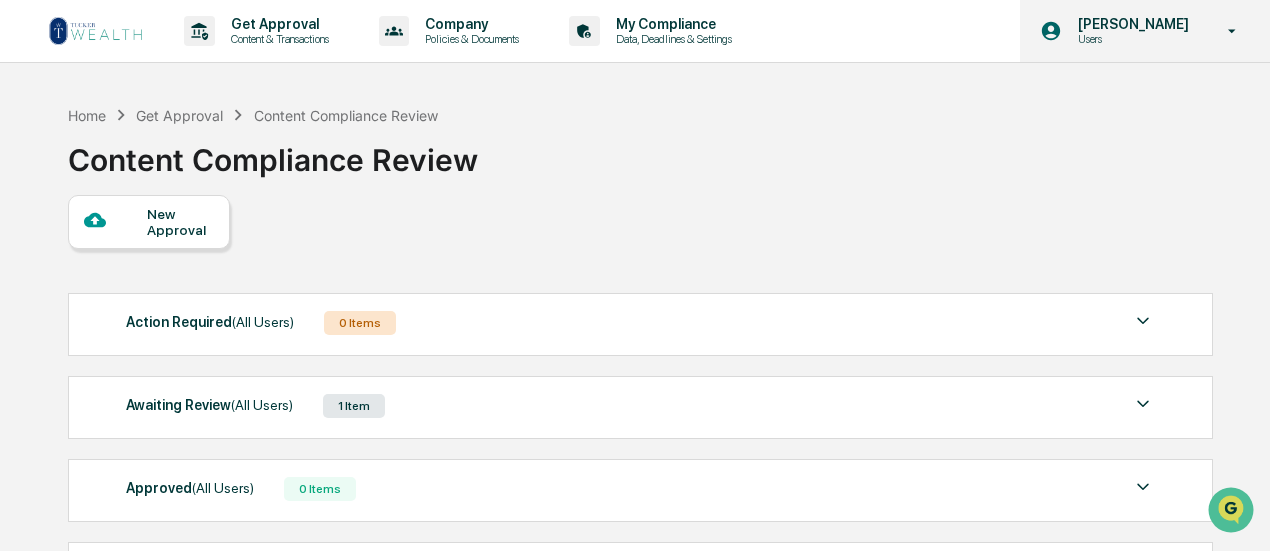 click on "[PERSON_NAME] Users" at bounding box center (1145, 31) 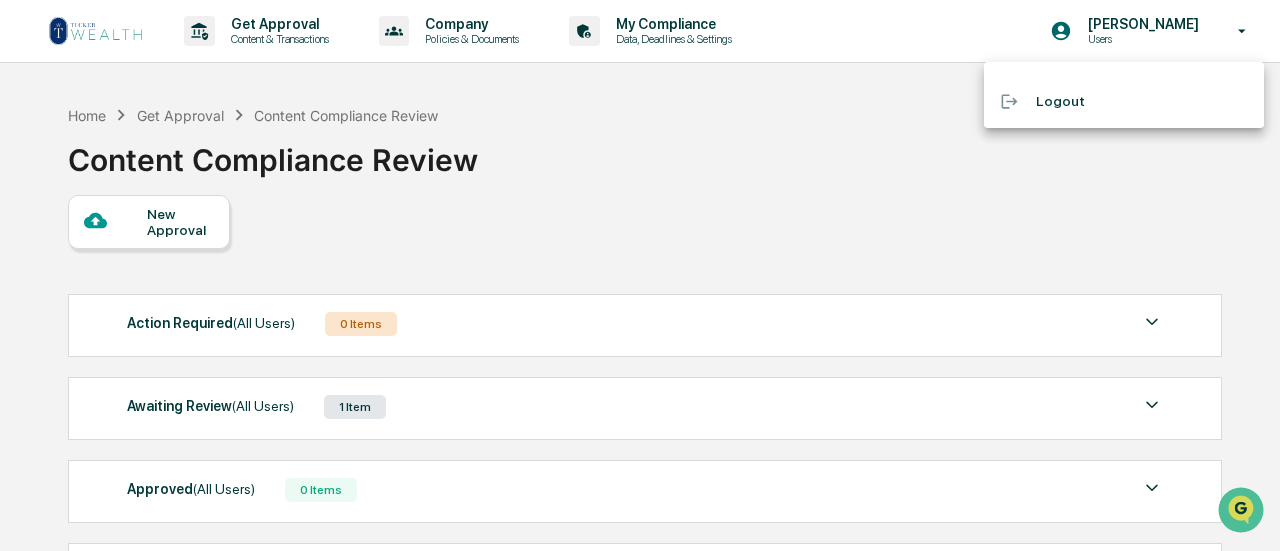 click at bounding box center (640, 275) 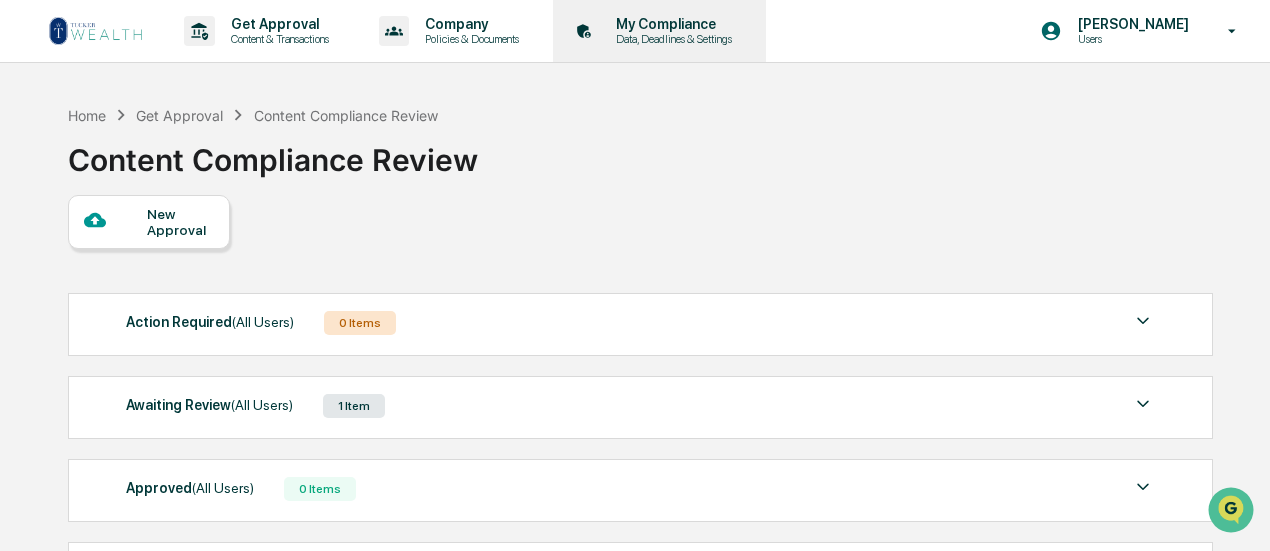click on "Data, Deadlines & Settings" at bounding box center [671, 39] 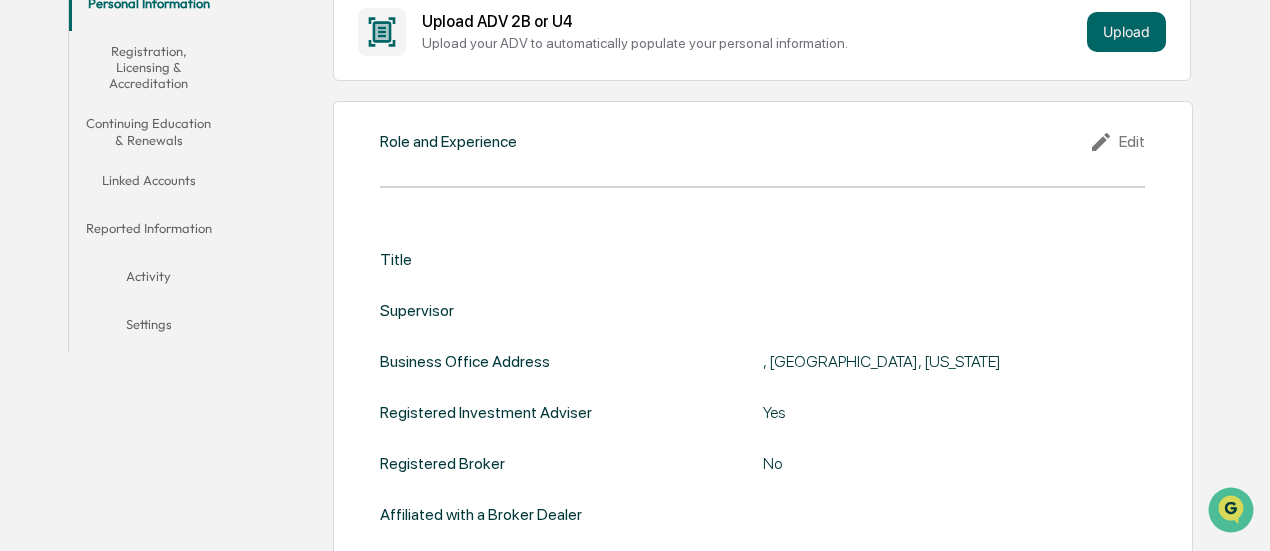 scroll, scrollTop: 400, scrollLeft: 0, axis: vertical 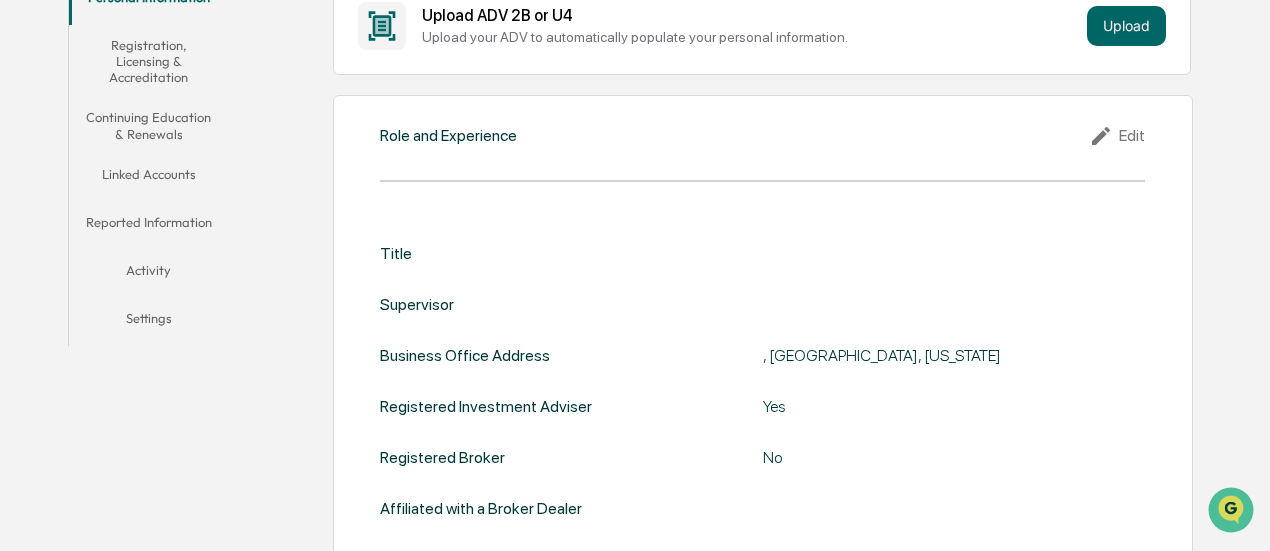 click 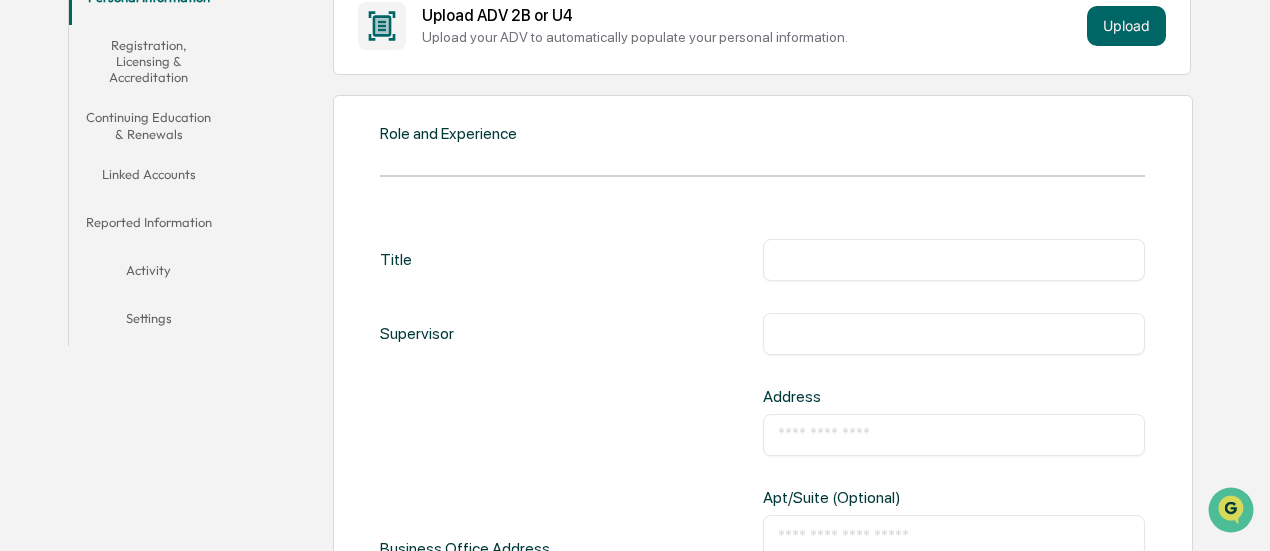 click at bounding box center [954, 260] 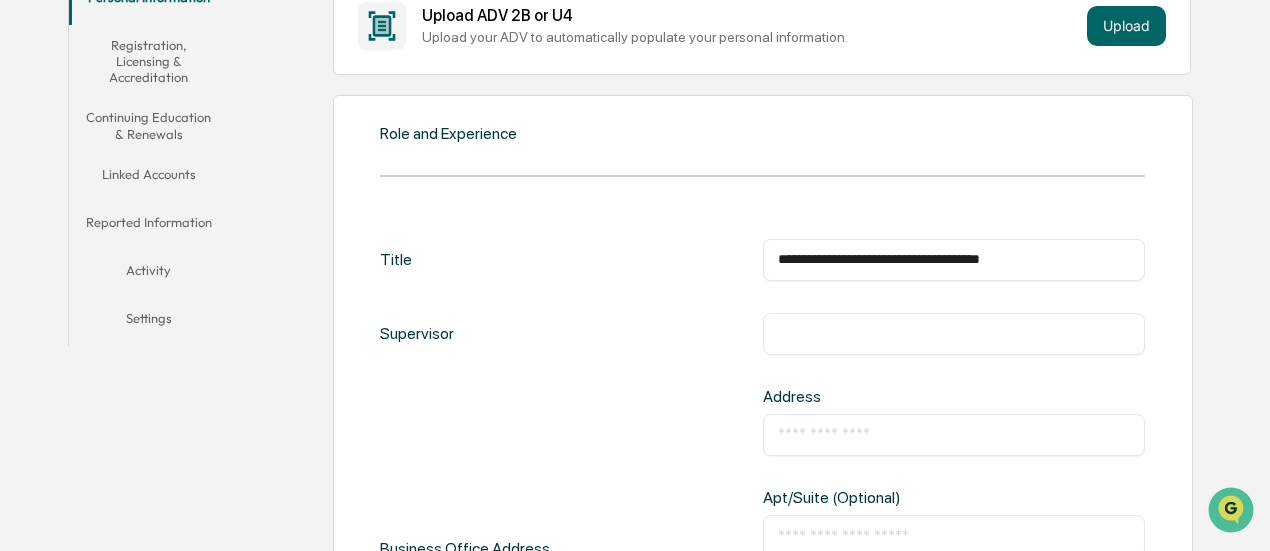 type on "**********" 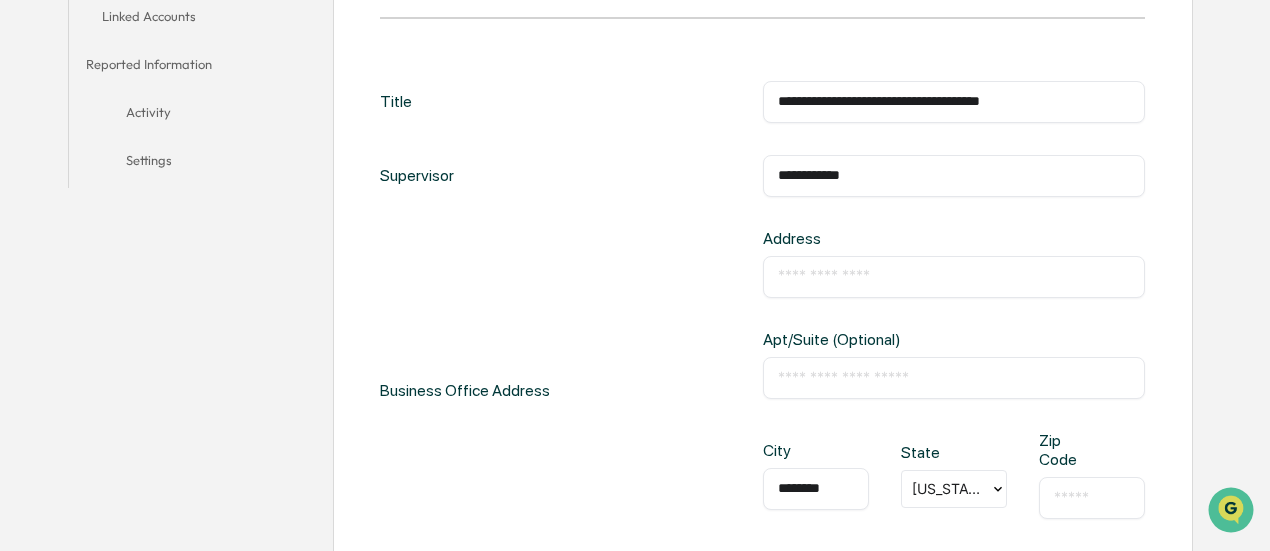 scroll, scrollTop: 600, scrollLeft: 0, axis: vertical 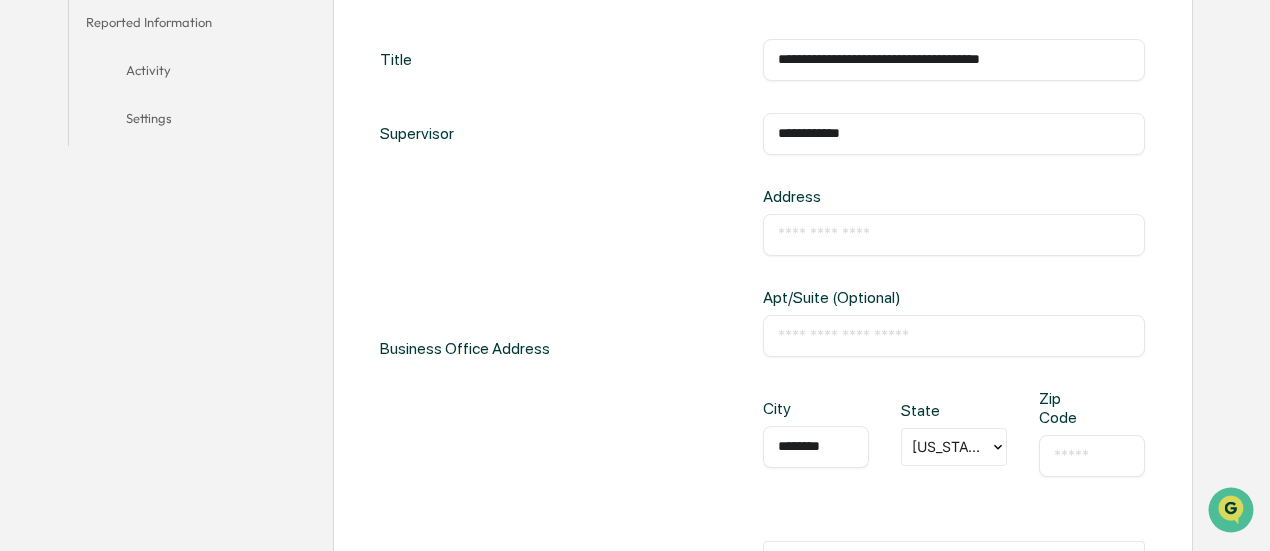 type on "**********" 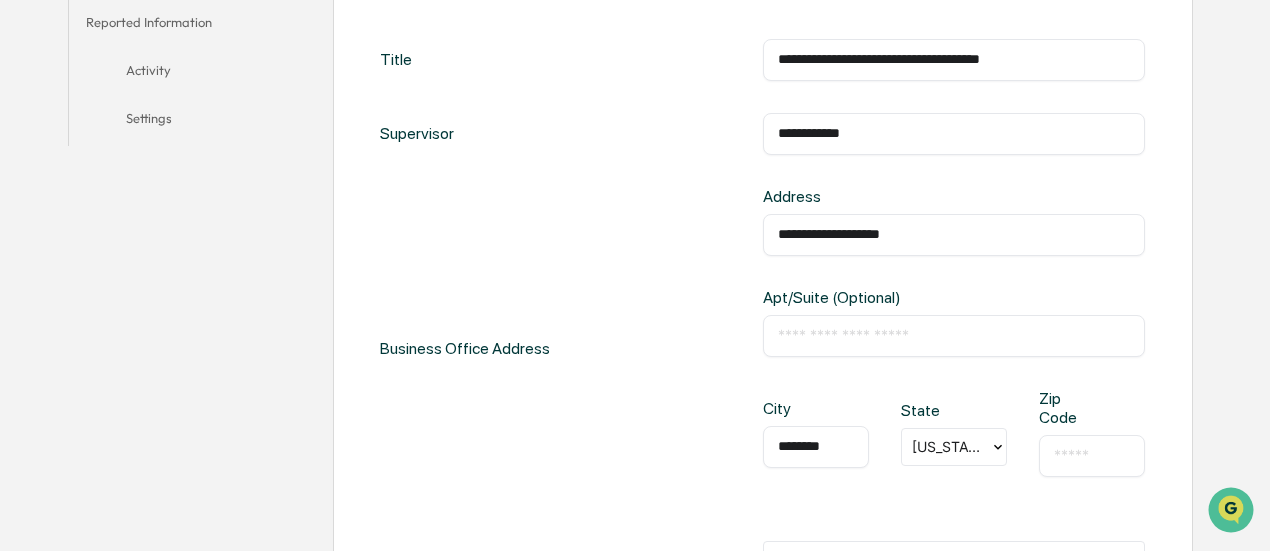 type on "**********" 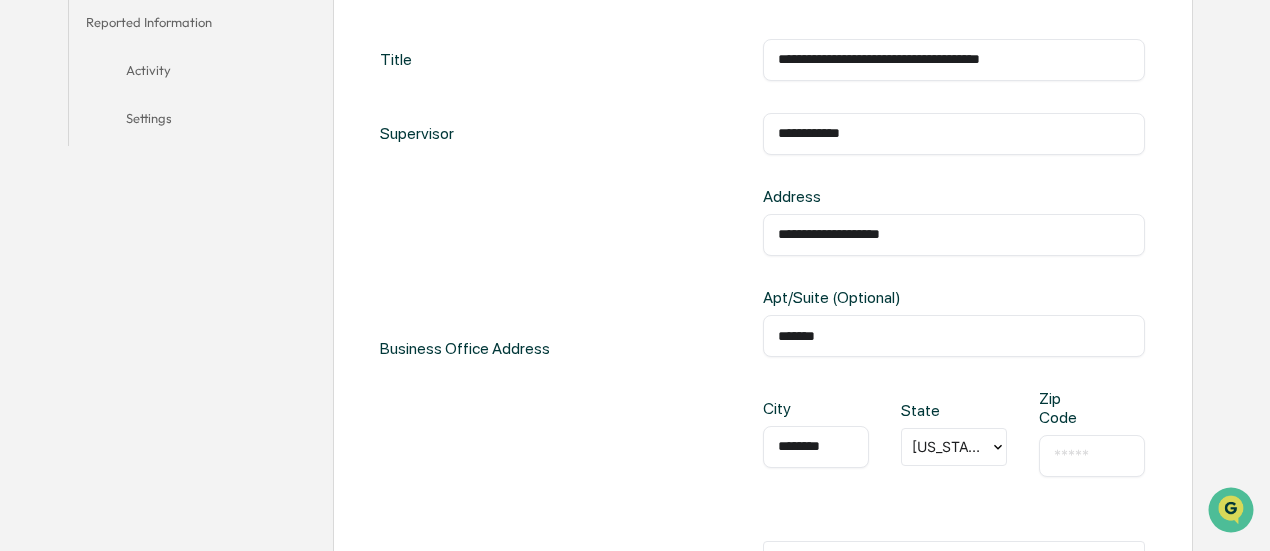 type on "*******" 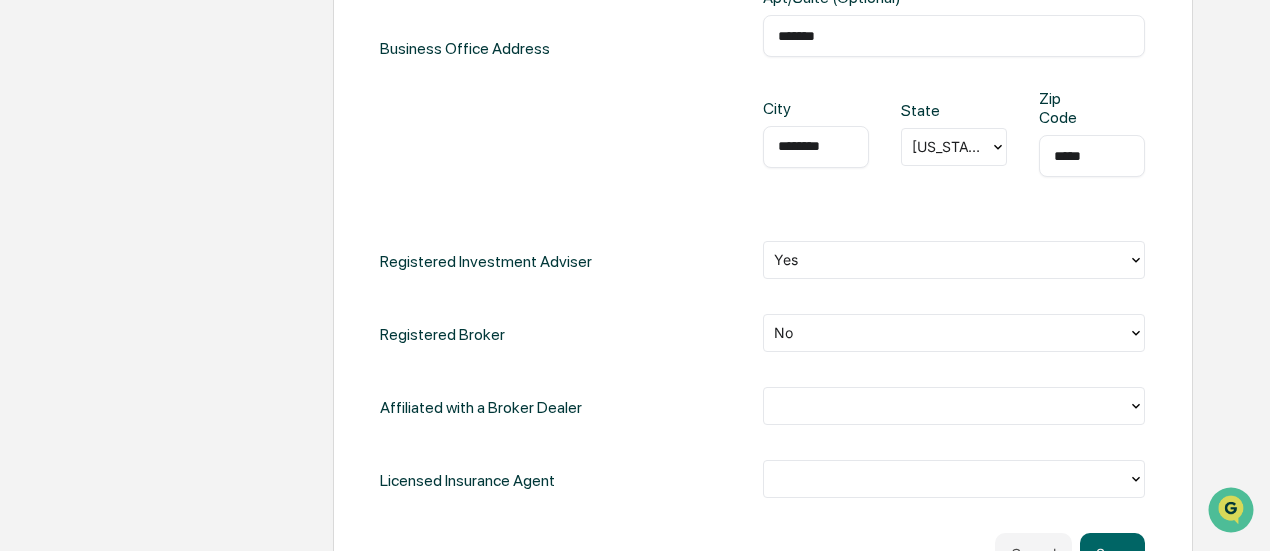scroll, scrollTop: 1000, scrollLeft: 0, axis: vertical 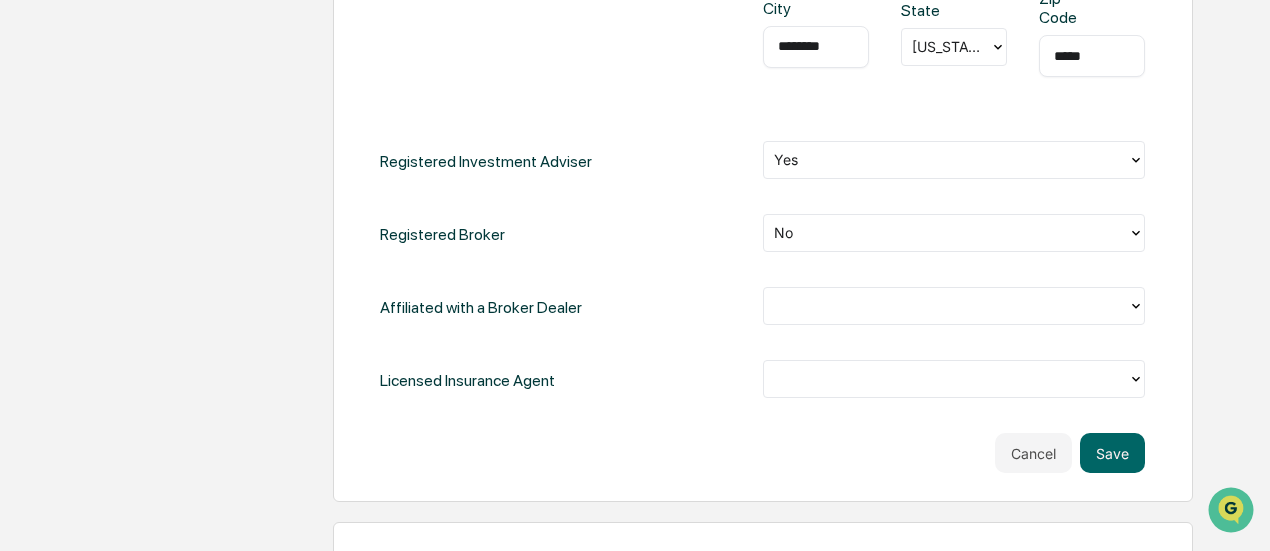 type on "*****" 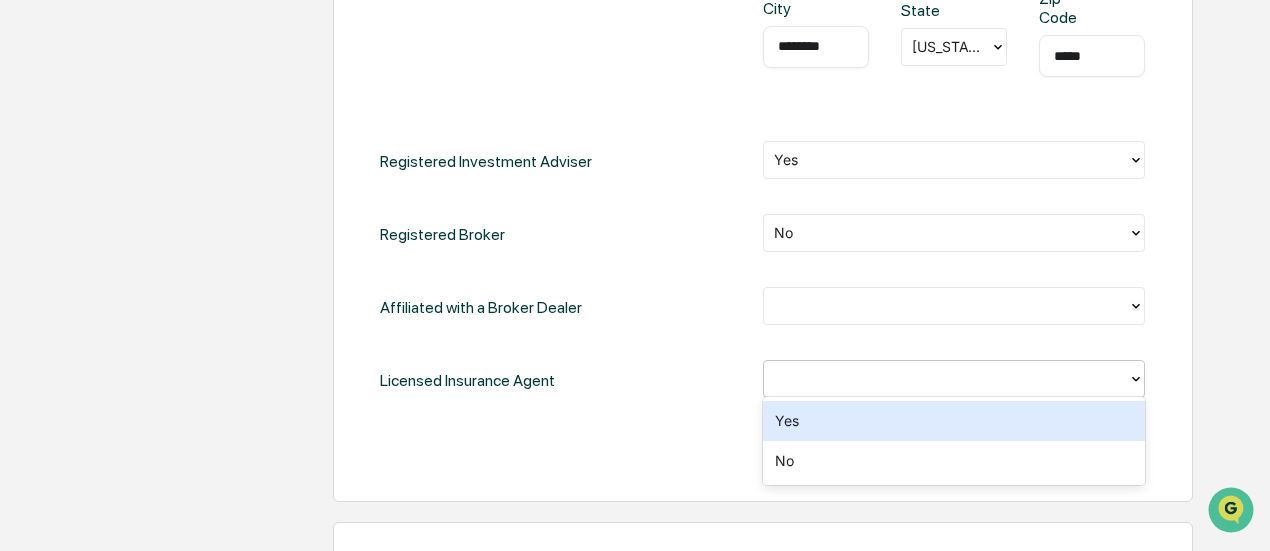 click on "Yes" at bounding box center (954, 421) 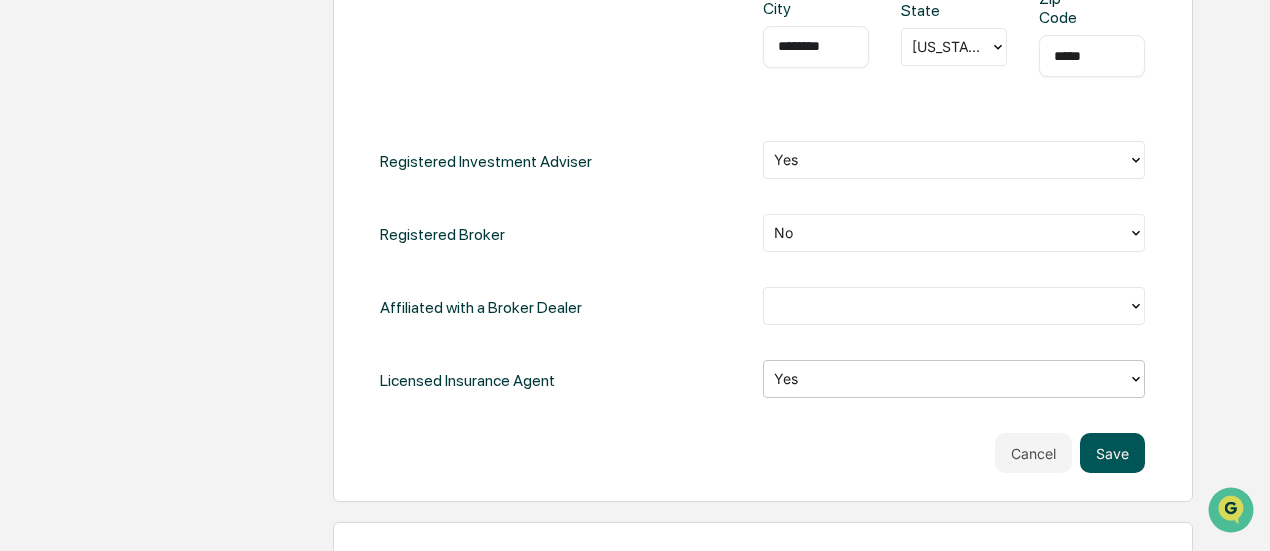 click on "Save" at bounding box center (1112, 453) 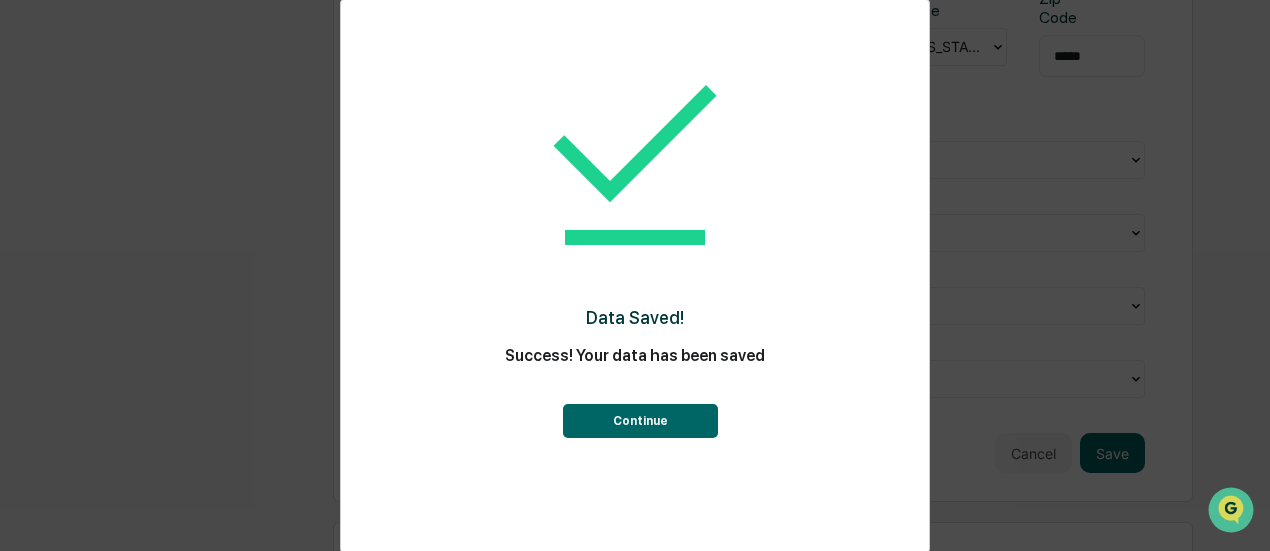 click on "Continue" at bounding box center (640, 421) 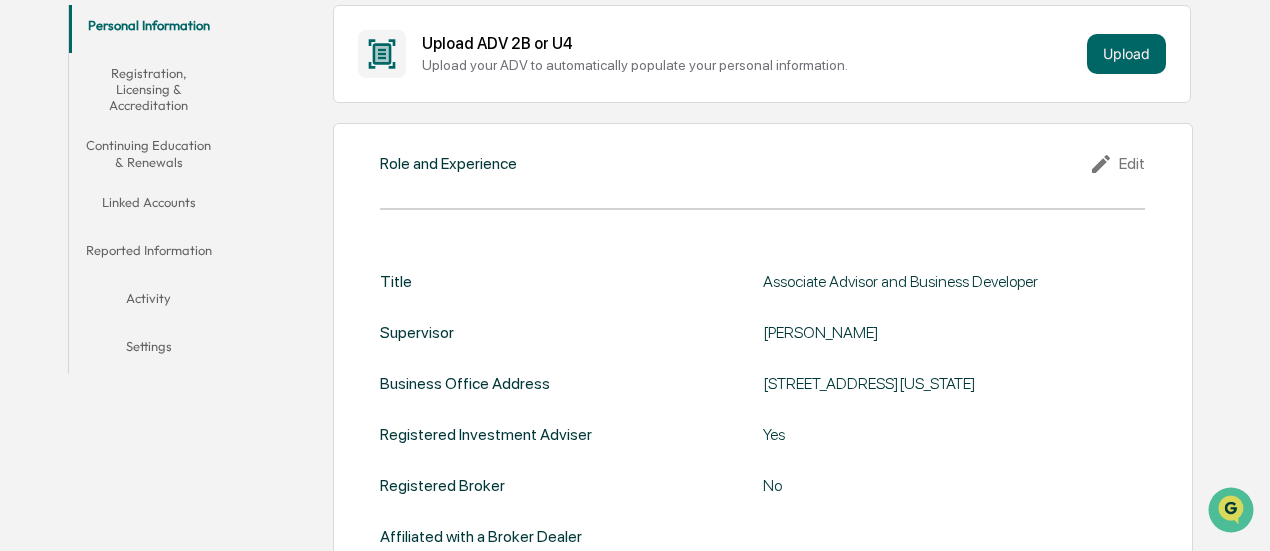 scroll, scrollTop: 260, scrollLeft: 0, axis: vertical 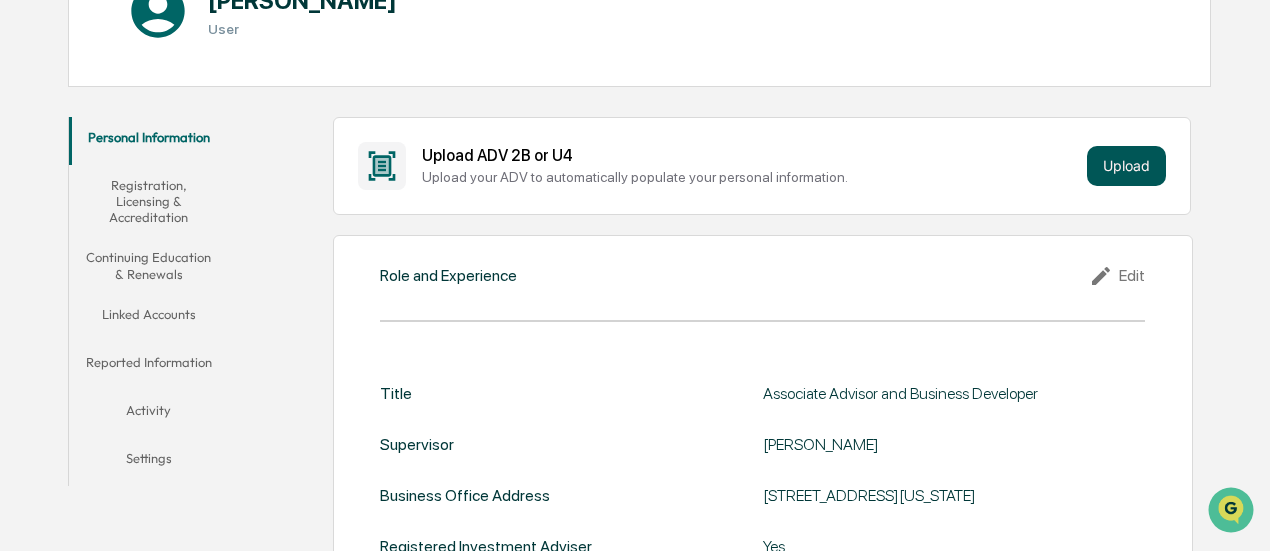 click on "Upload" at bounding box center (1126, 166) 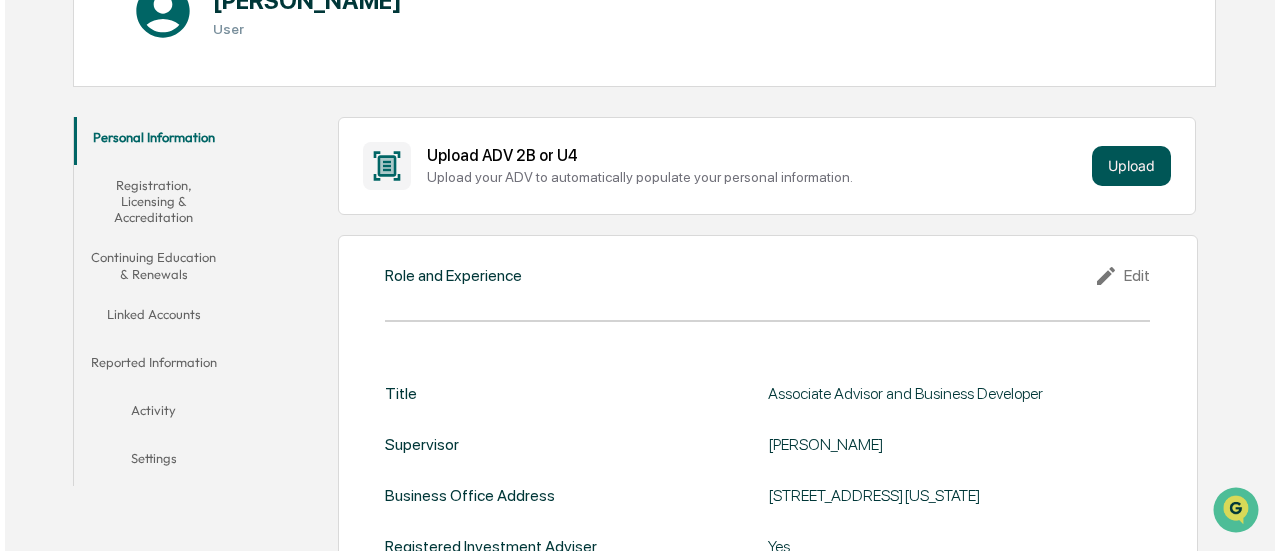 scroll, scrollTop: 261, scrollLeft: 0, axis: vertical 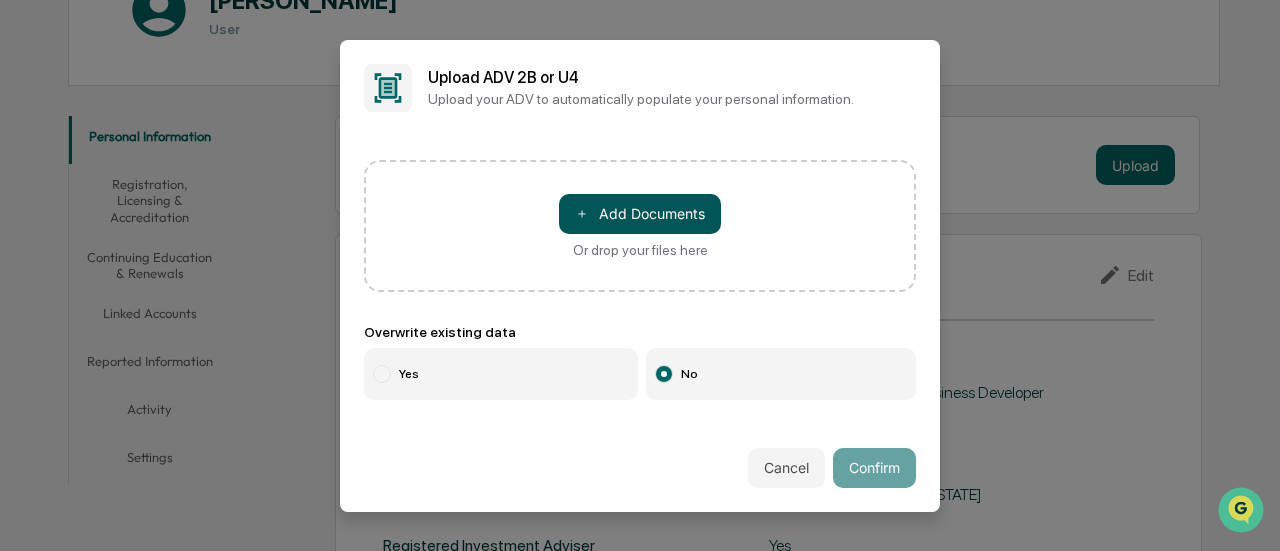 click on "＋ Add Documents" at bounding box center (640, 214) 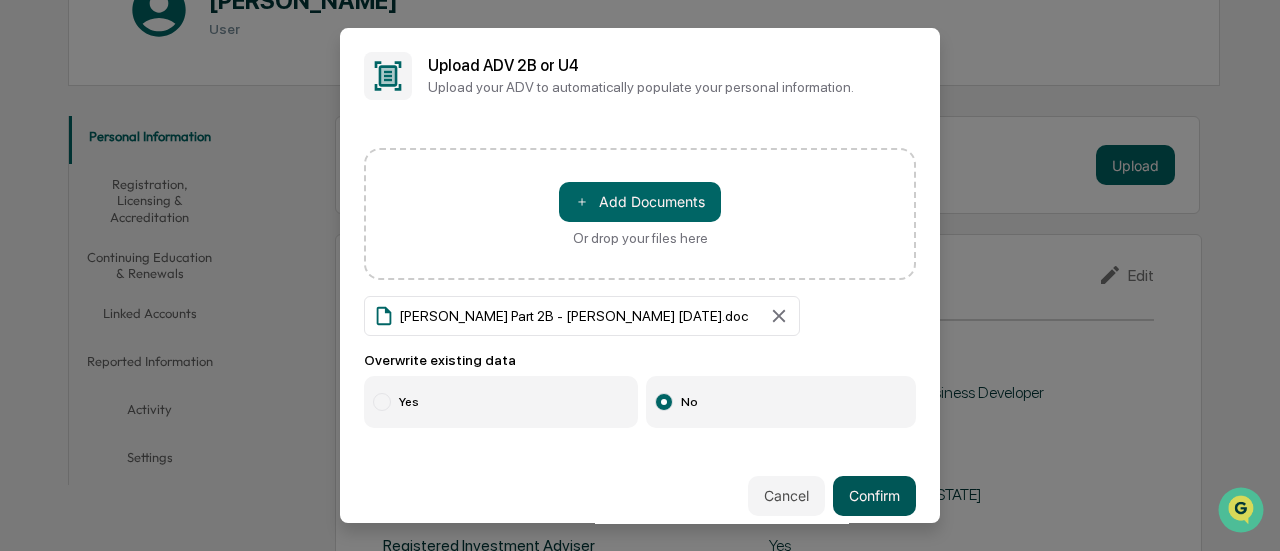 click on "Confirm" at bounding box center [874, 496] 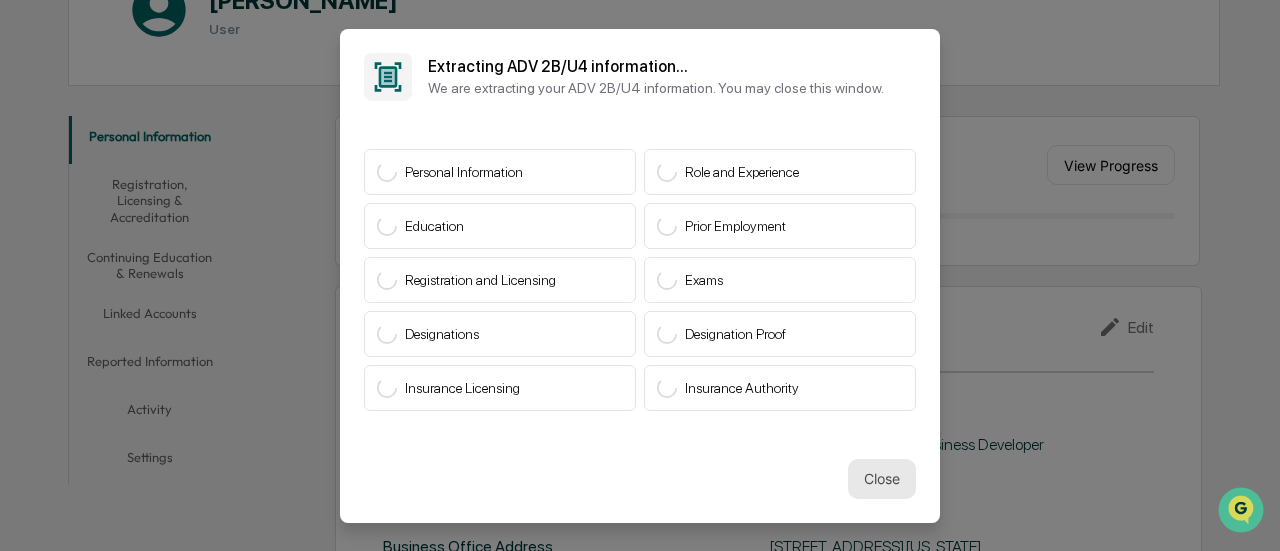 click on "Close" at bounding box center [882, 479] 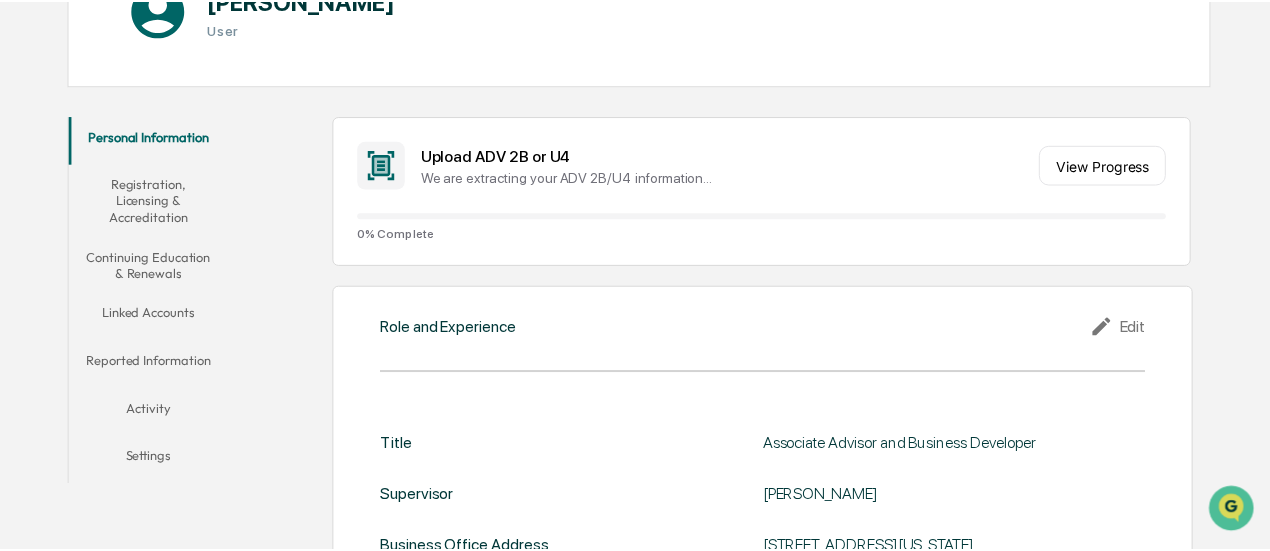 scroll, scrollTop: 260, scrollLeft: 0, axis: vertical 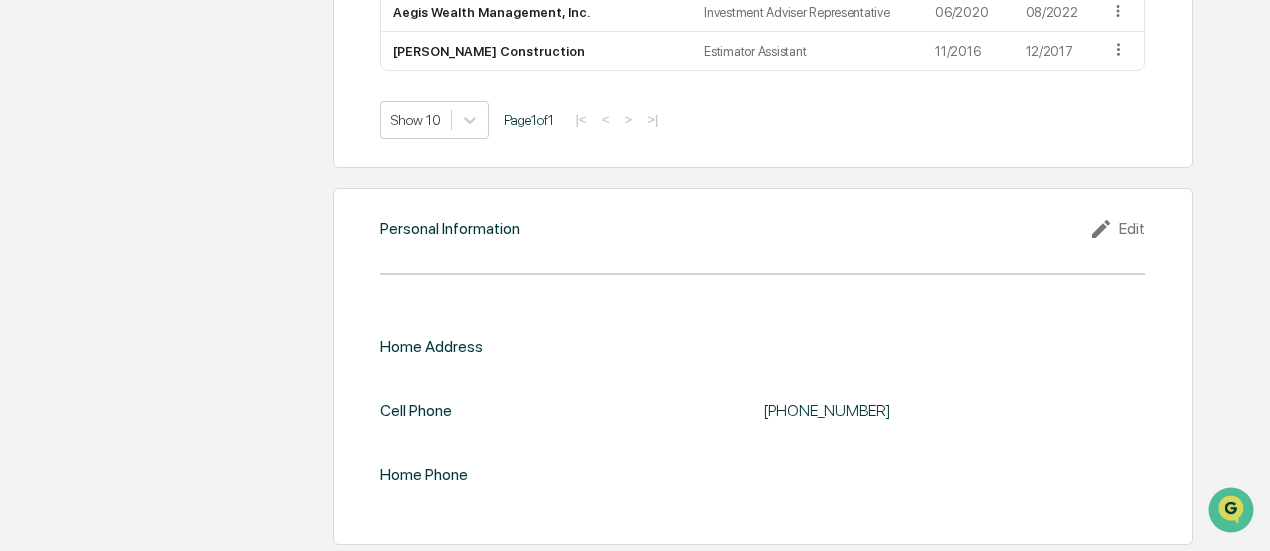 click 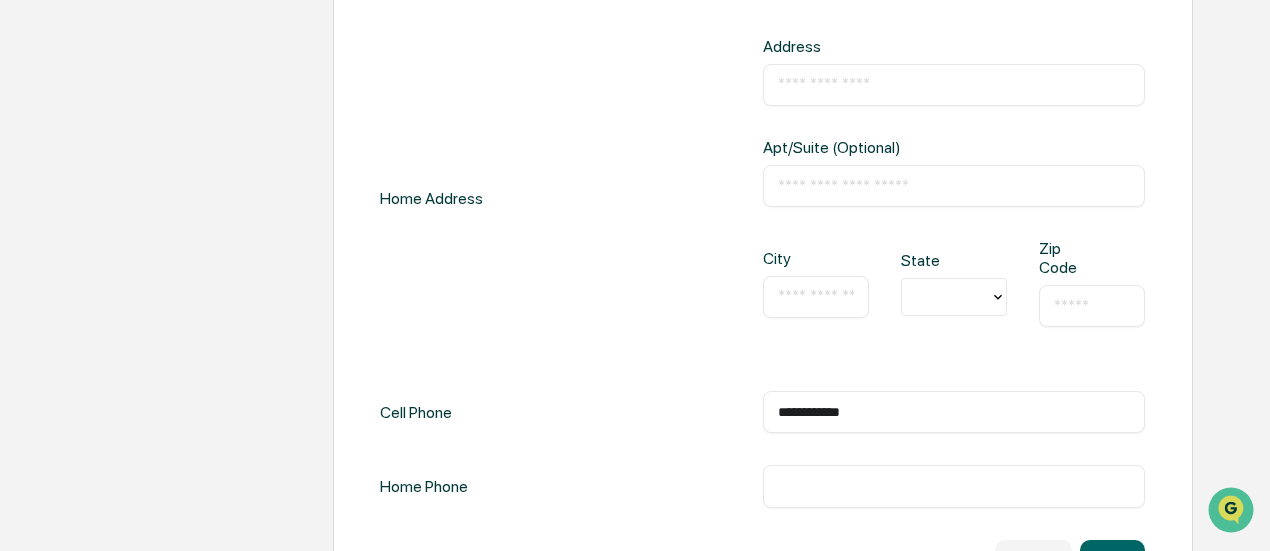 scroll, scrollTop: 2087, scrollLeft: 0, axis: vertical 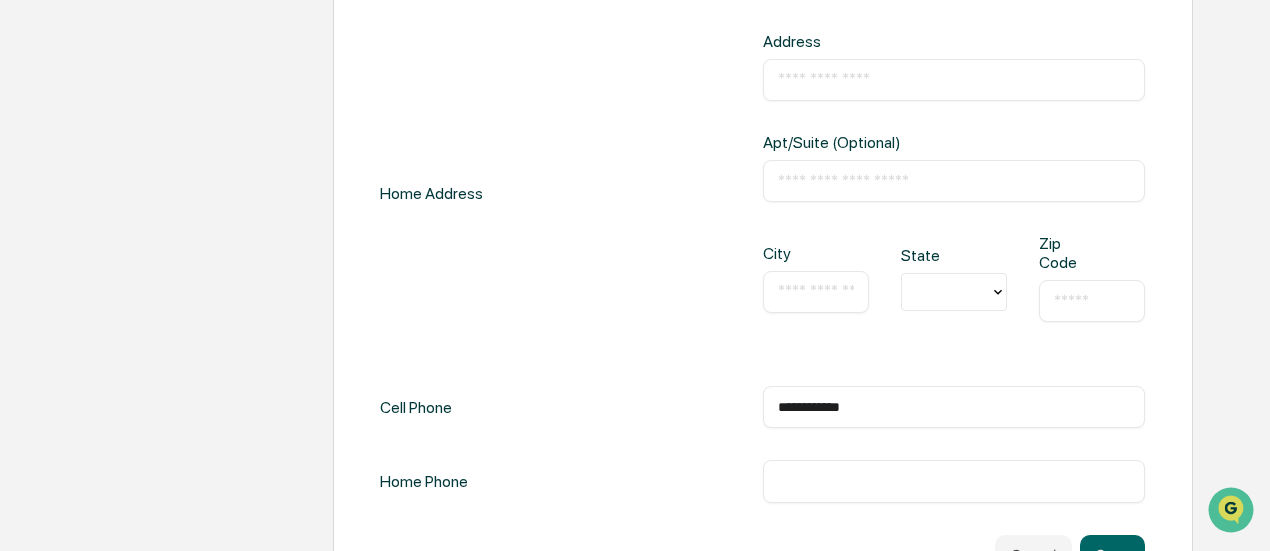 drag, startPoint x: 679, startPoint y: 414, endPoint x: 560, endPoint y: 409, distance: 119.104996 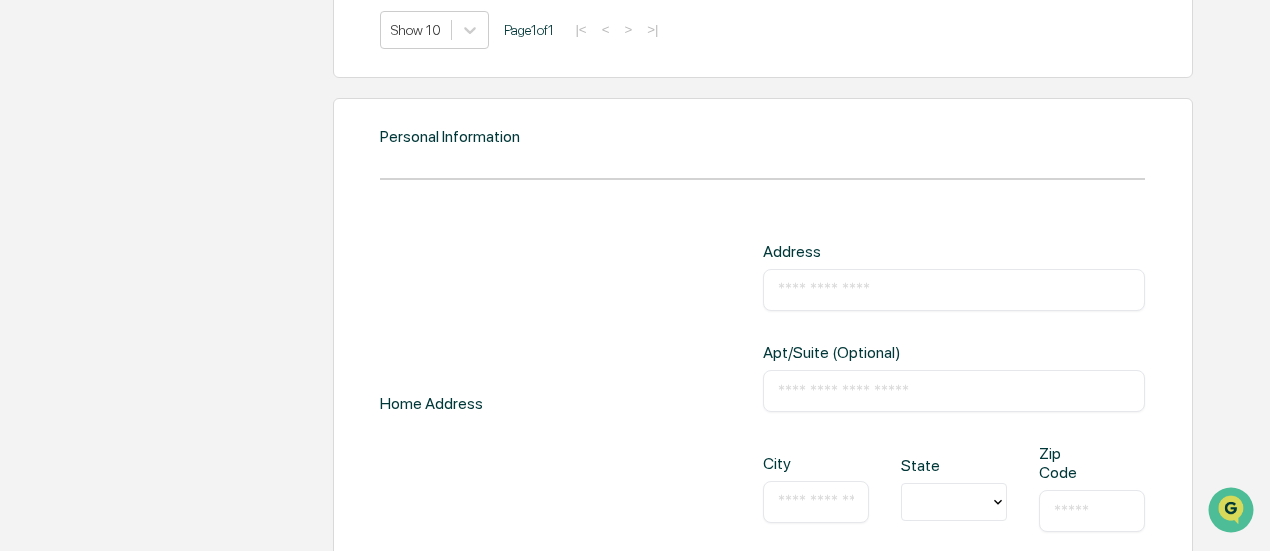 scroll, scrollTop: 2143, scrollLeft: 0, axis: vertical 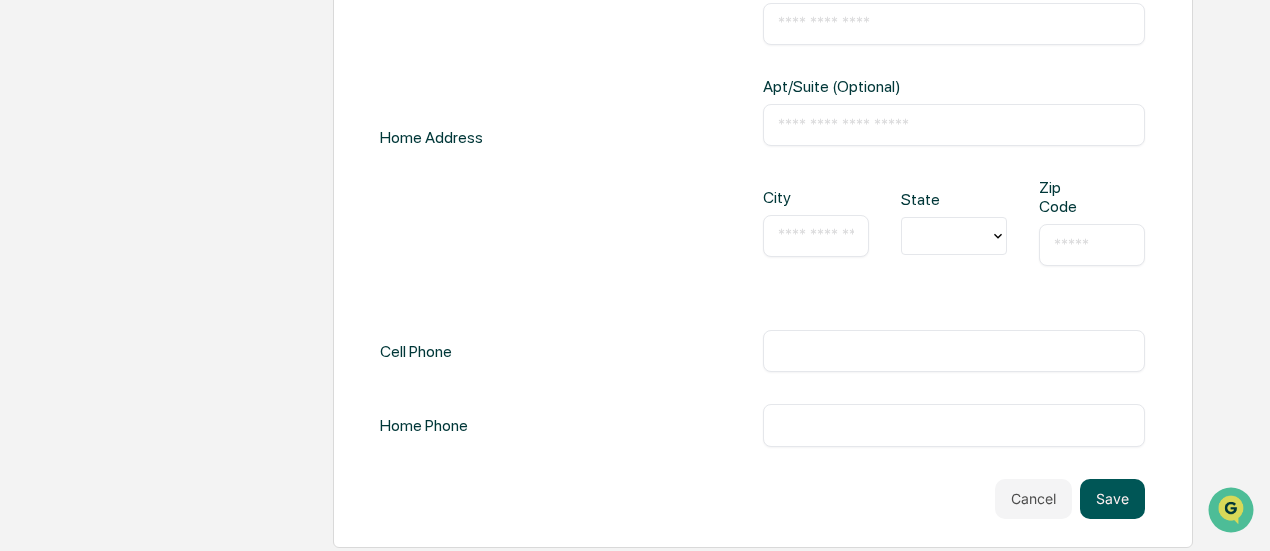 type 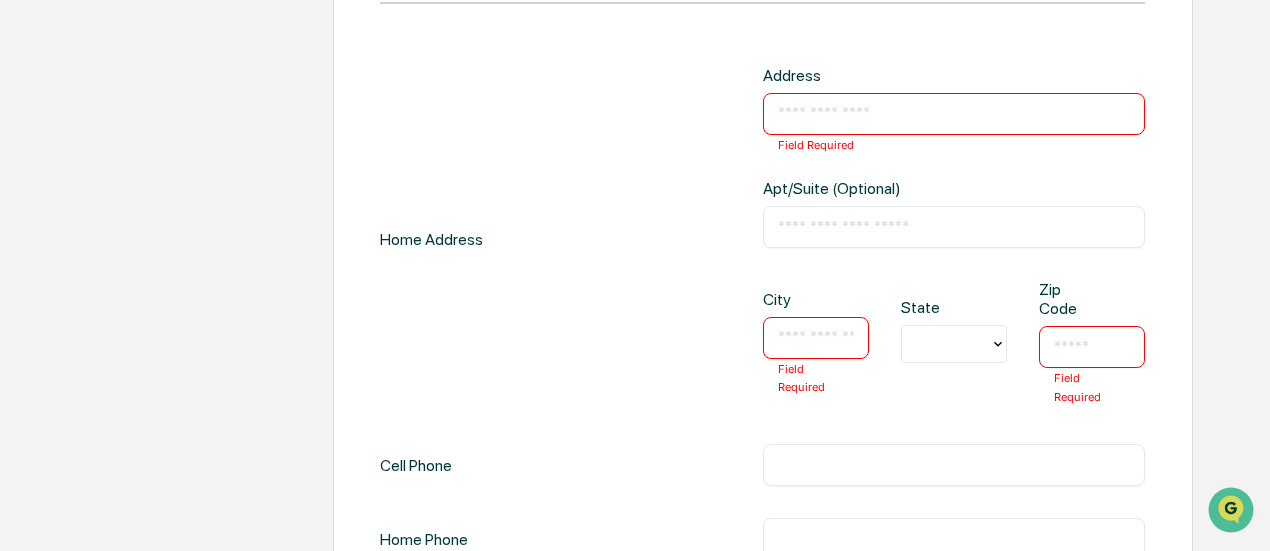 scroll, scrollTop: 1955, scrollLeft: 0, axis: vertical 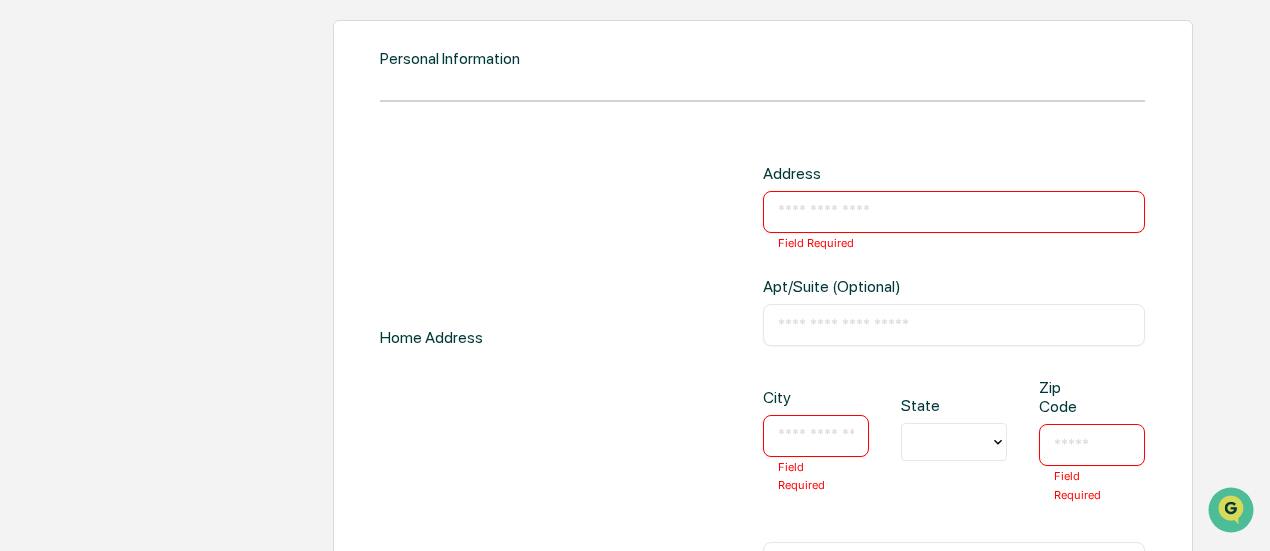 click at bounding box center (954, 212) 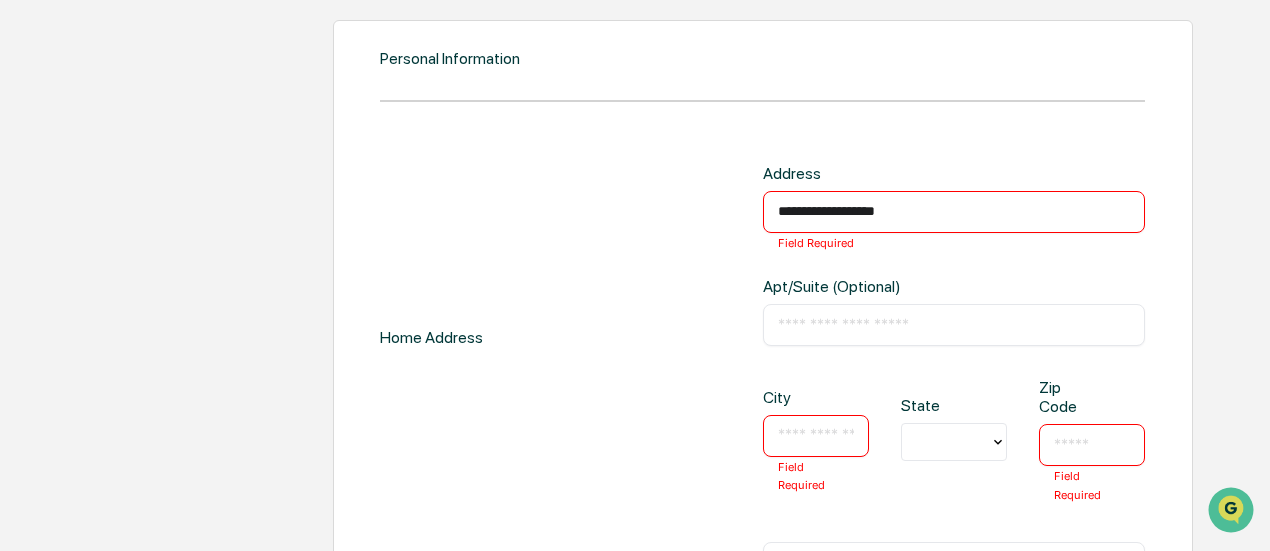 type on "**********" 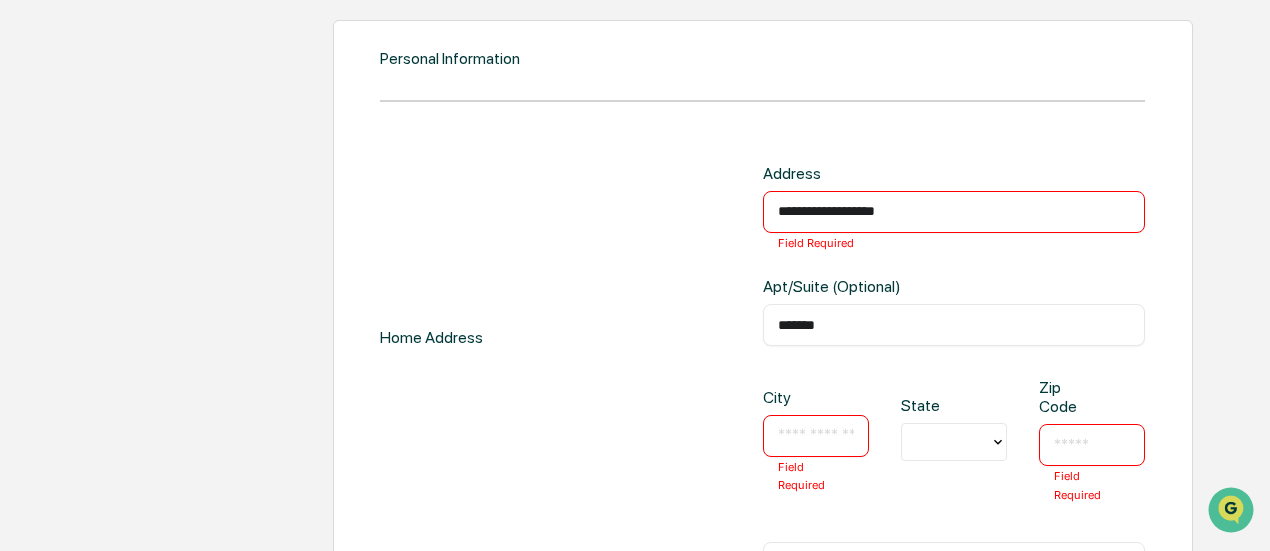 type on "*******" 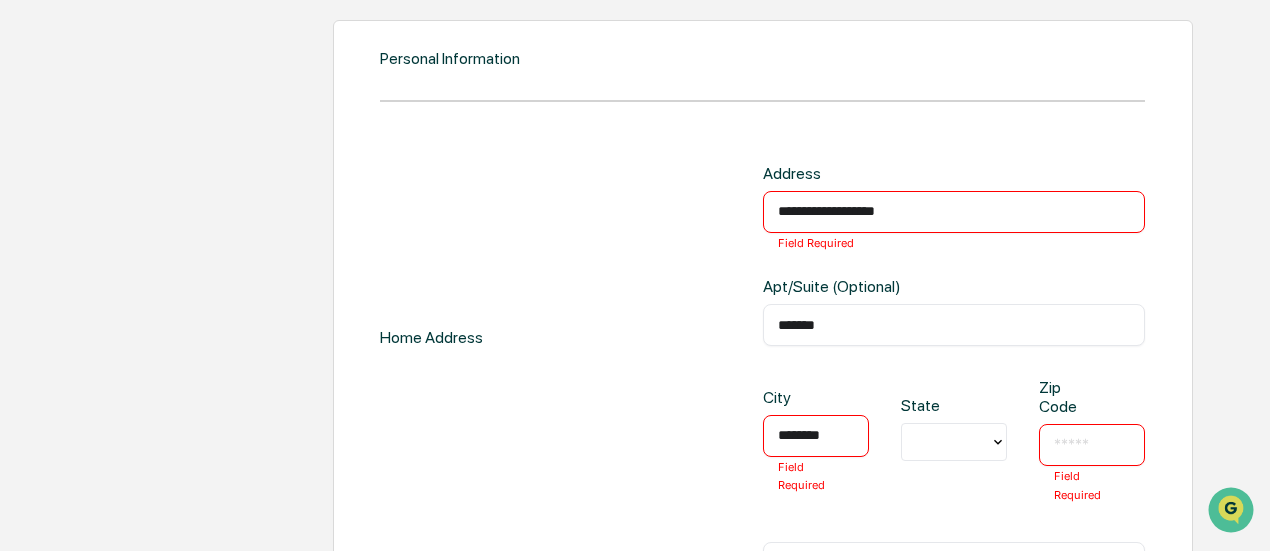 type on "********" 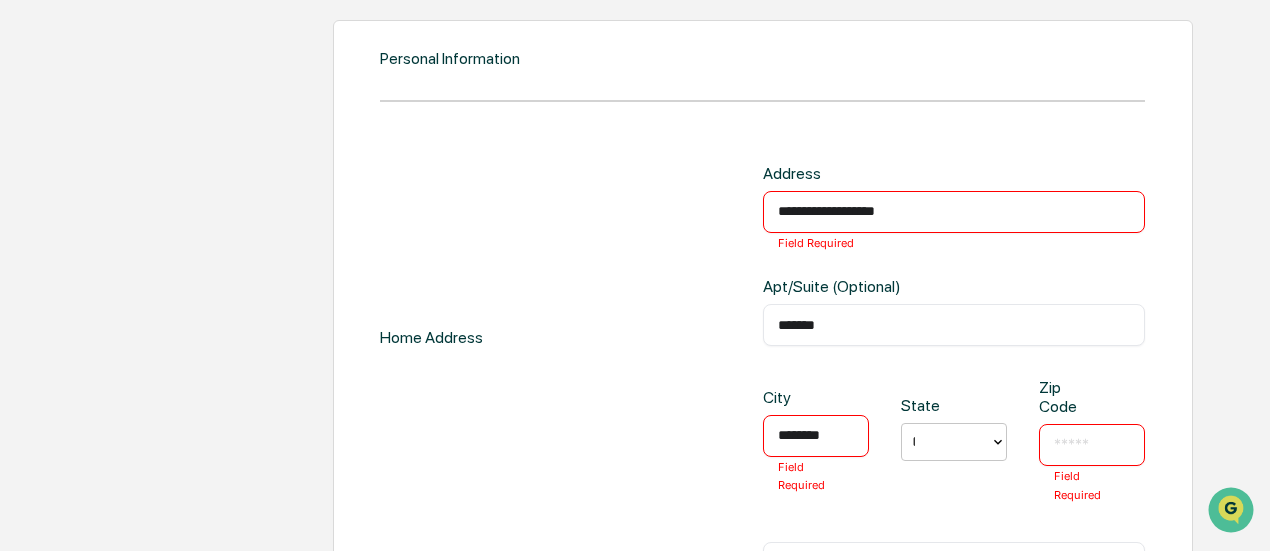 type on "**" 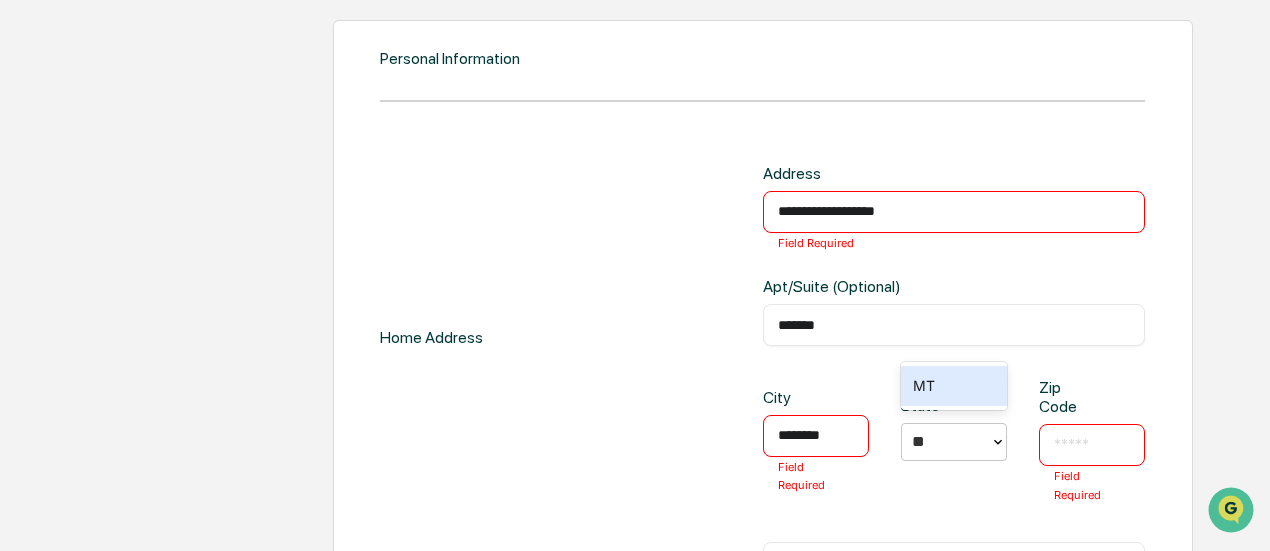 type 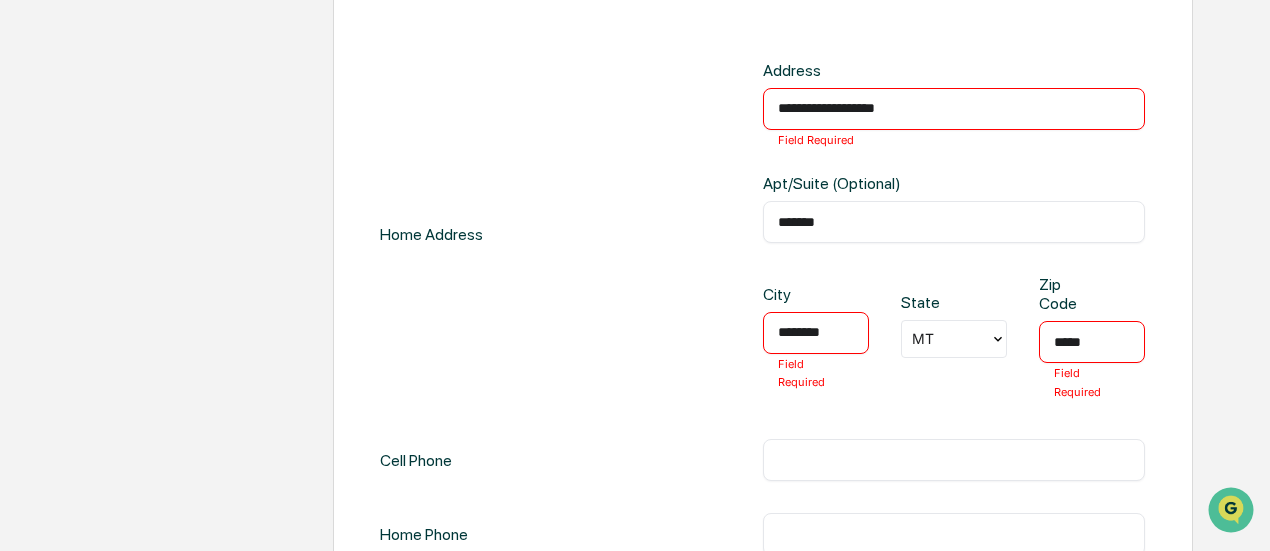 scroll, scrollTop: 2155, scrollLeft: 0, axis: vertical 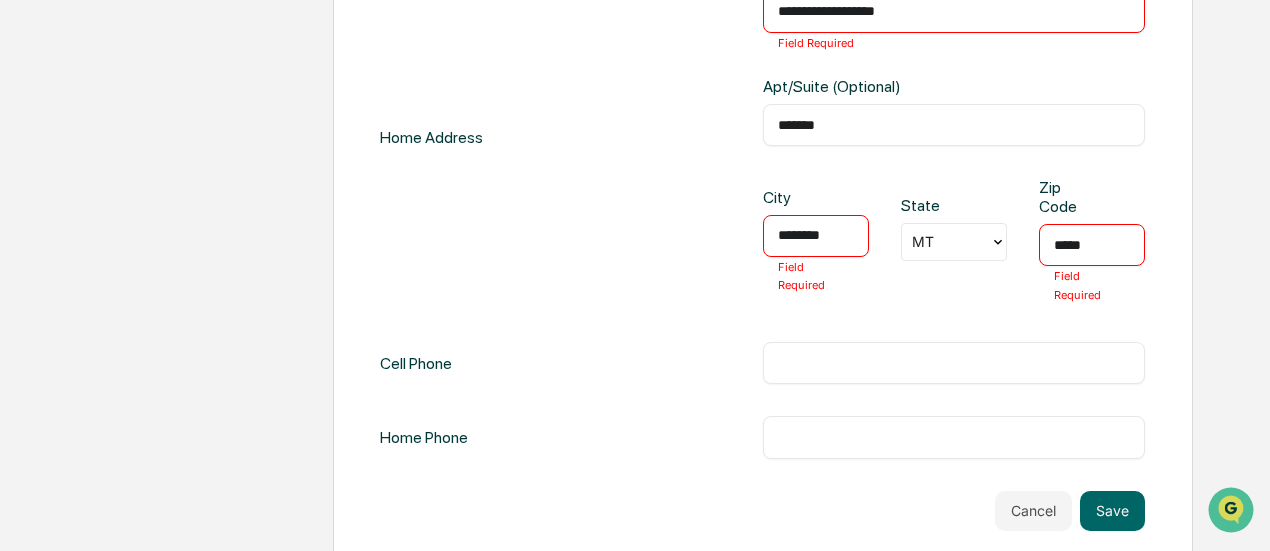 type on "*****" 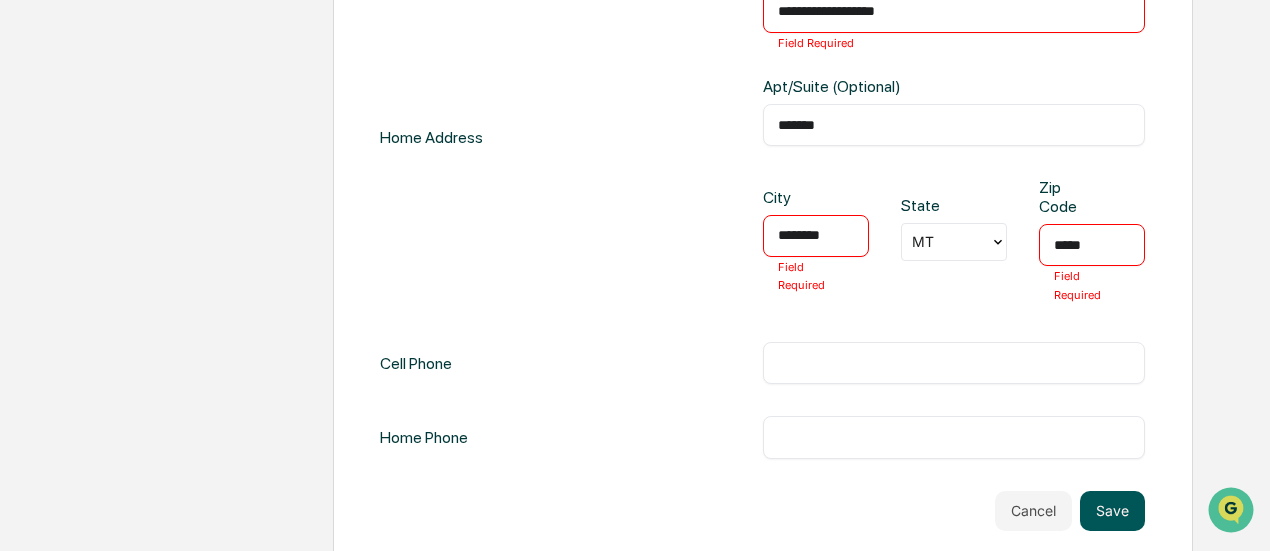 click on "Save" at bounding box center (1112, 511) 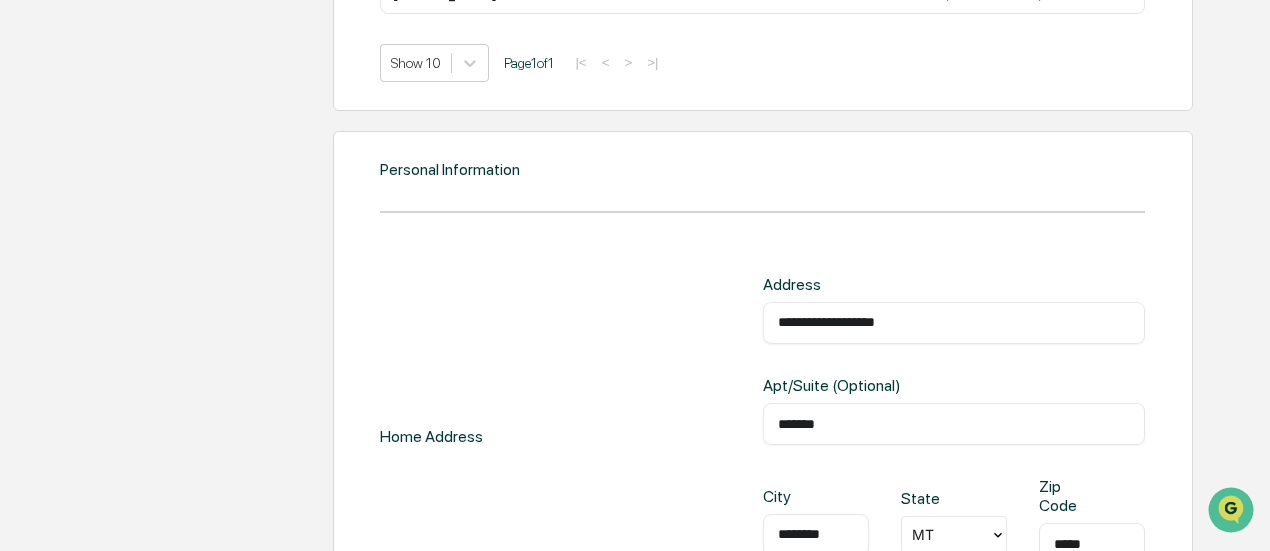 scroll, scrollTop: 2143, scrollLeft: 0, axis: vertical 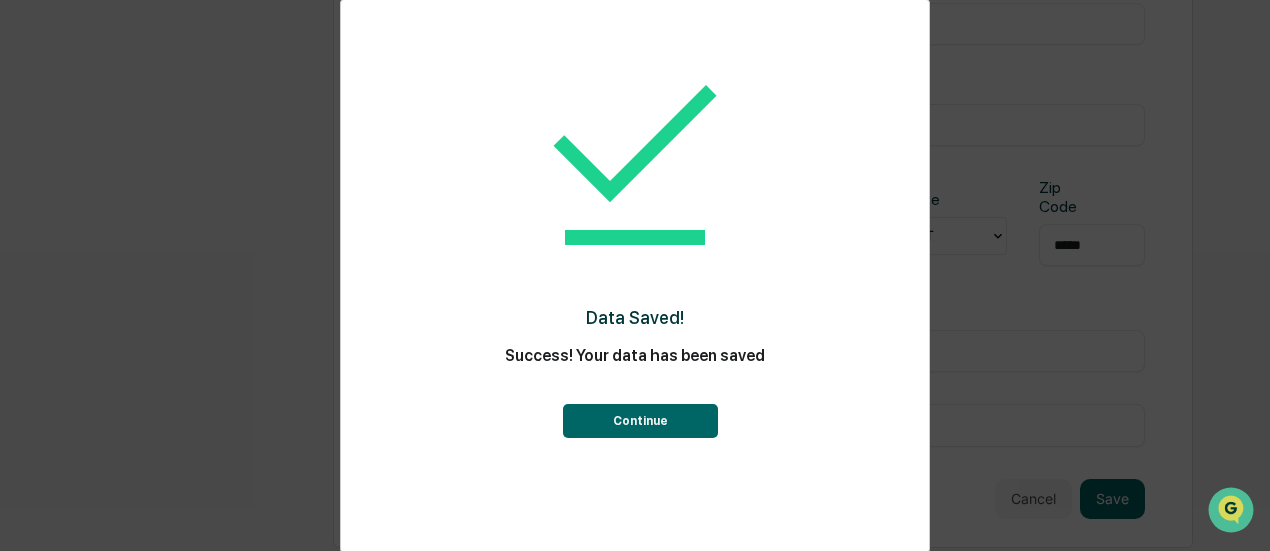 click on "Continue" at bounding box center (640, 421) 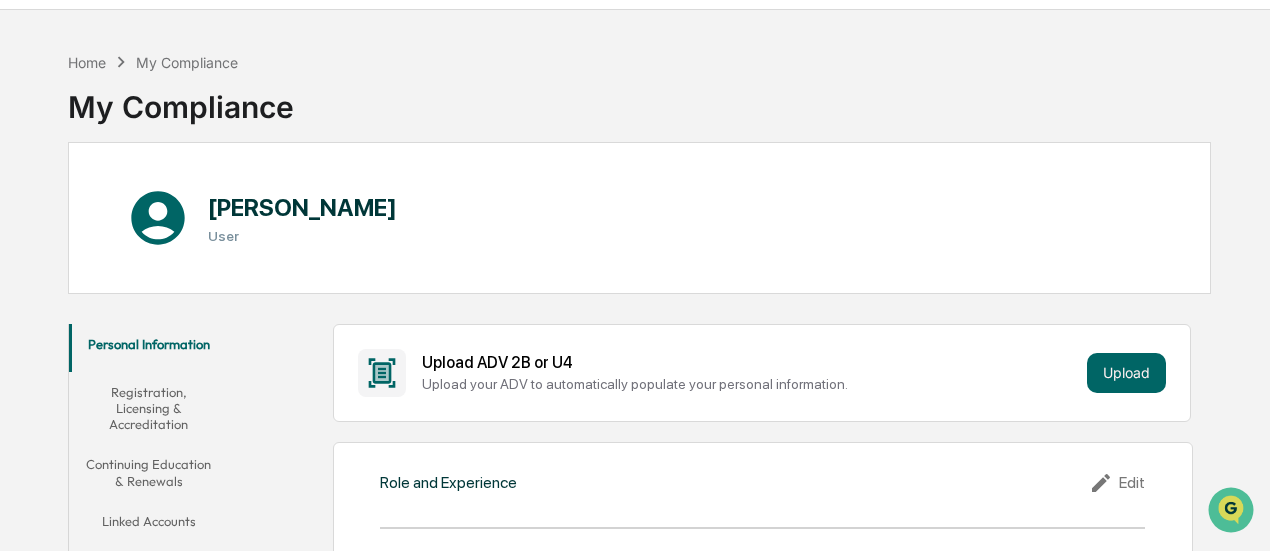 scroll, scrollTop: 0, scrollLeft: 0, axis: both 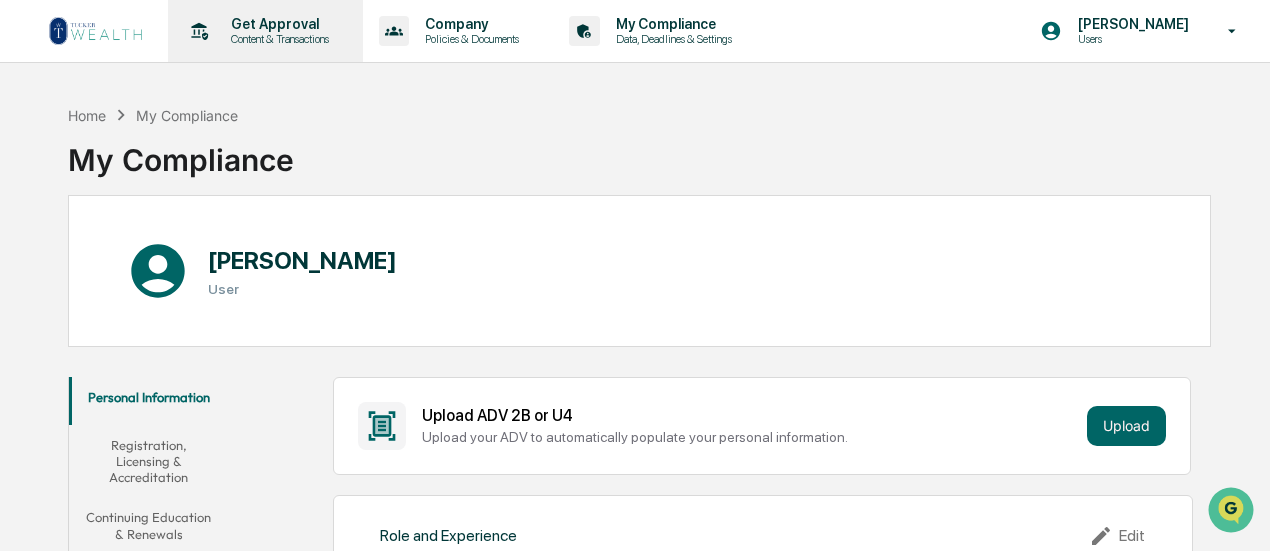 click on "Get Approval" at bounding box center [277, 24] 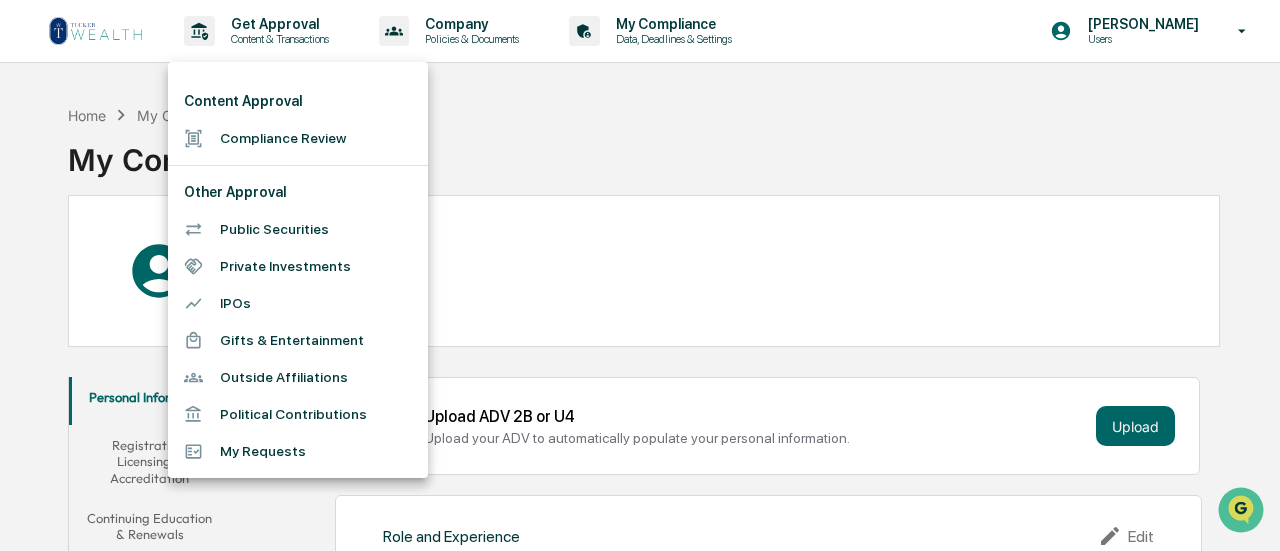 click at bounding box center (640, 275) 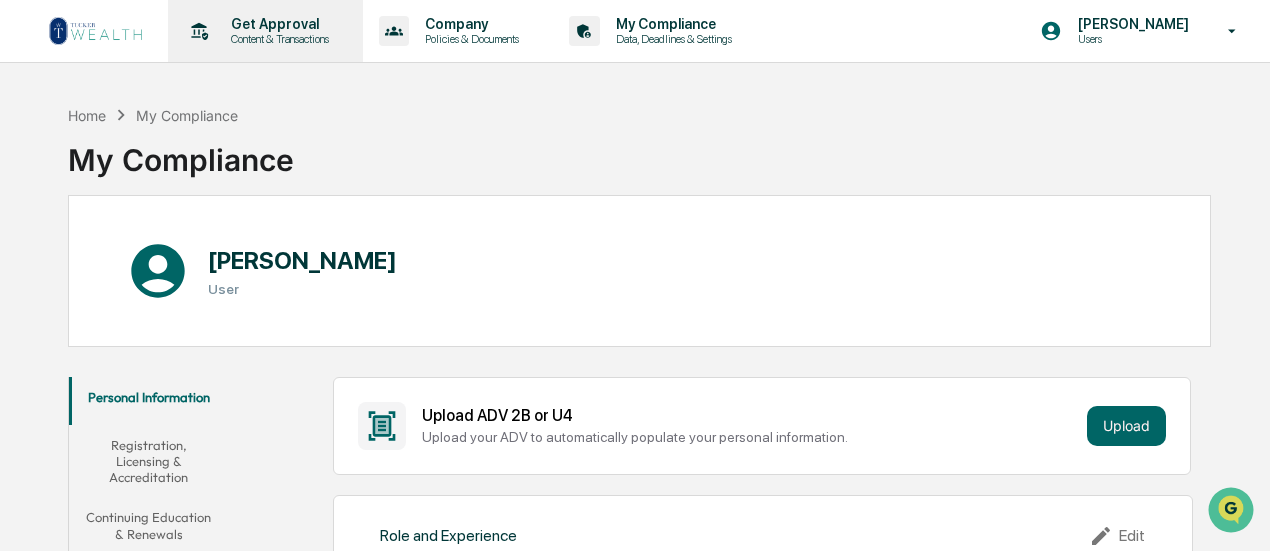 click on "Get Approval" at bounding box center (277, 24) 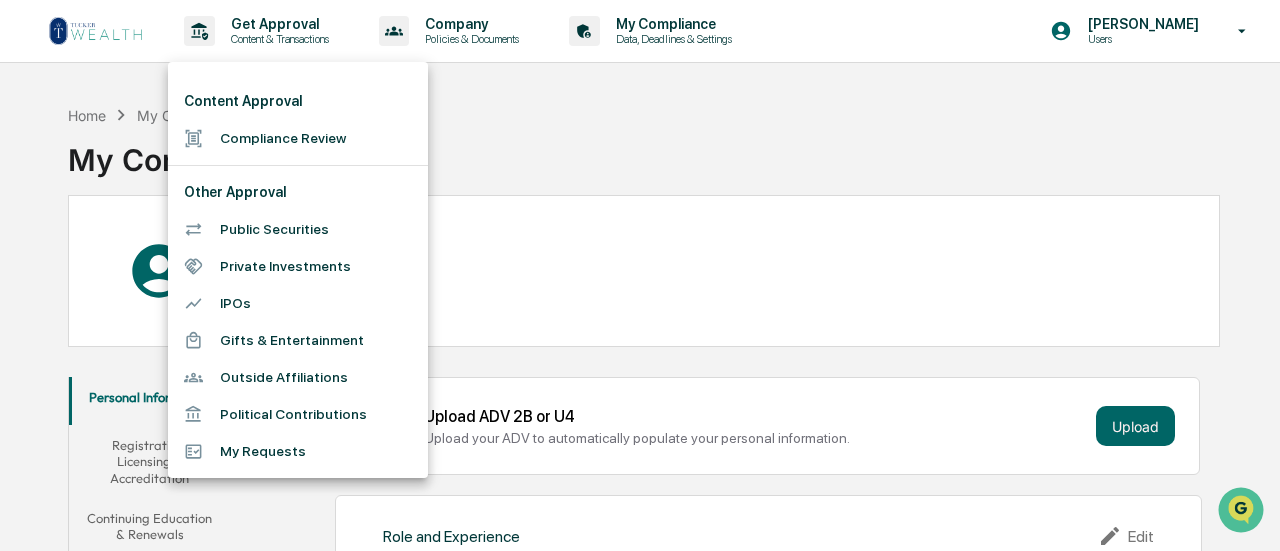 click on "Compliance Review" at bounding box center [298, 138] 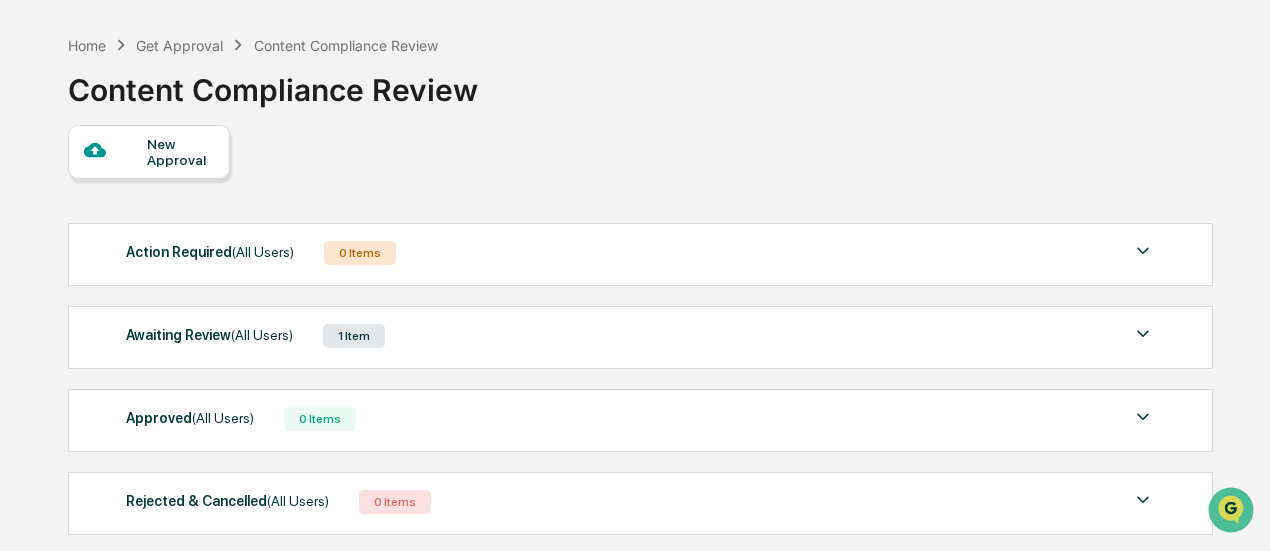 scroll, scrollTop: 100, scrollLeft: 0, axis: vertical 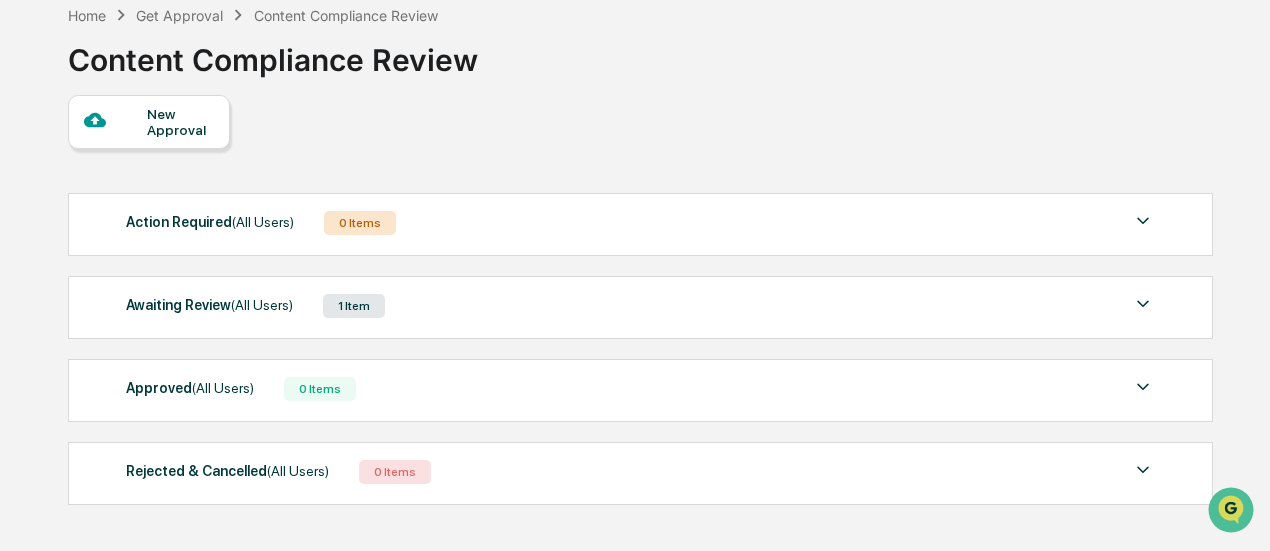 click on "Awaiting Review  (All Users) 1 Item   File Name Review Id Created Date Requested By Compliance Owner RIA Short 1.mp4 61592d6c-5590-4c01-8386-30b21cca92be 2025-07-24 Justin Miller Lloyd Domingos View Show 5 Page  1  of  1   |<   <   >   >|" at bounding box center [640, 307] 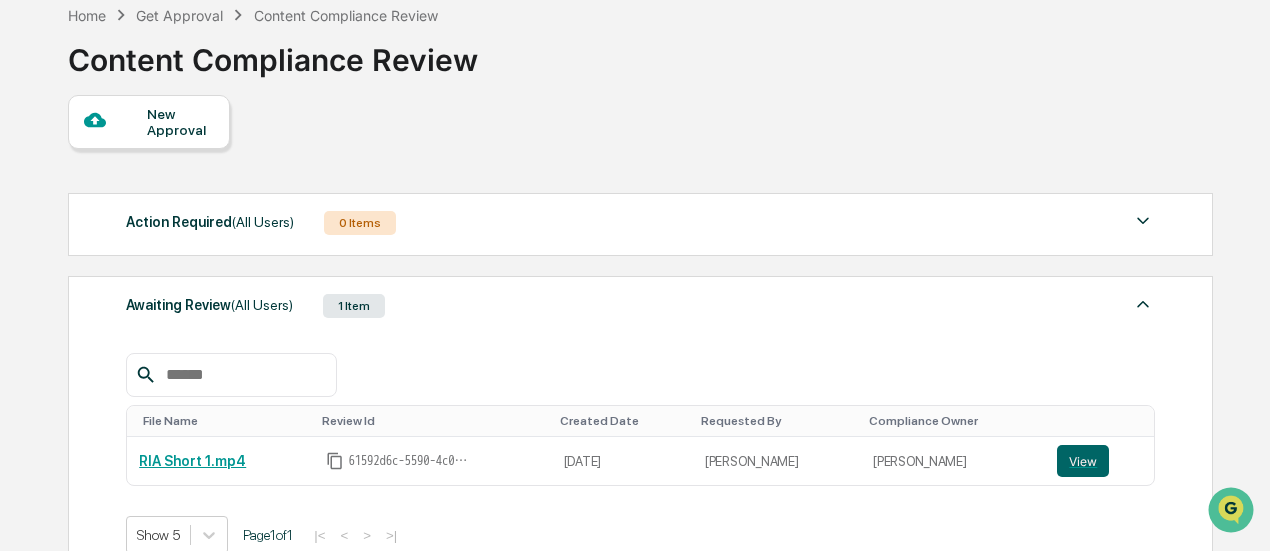 click on "Awaiting Review  (All Users) 1 Item" at bounding box center [640, 306] 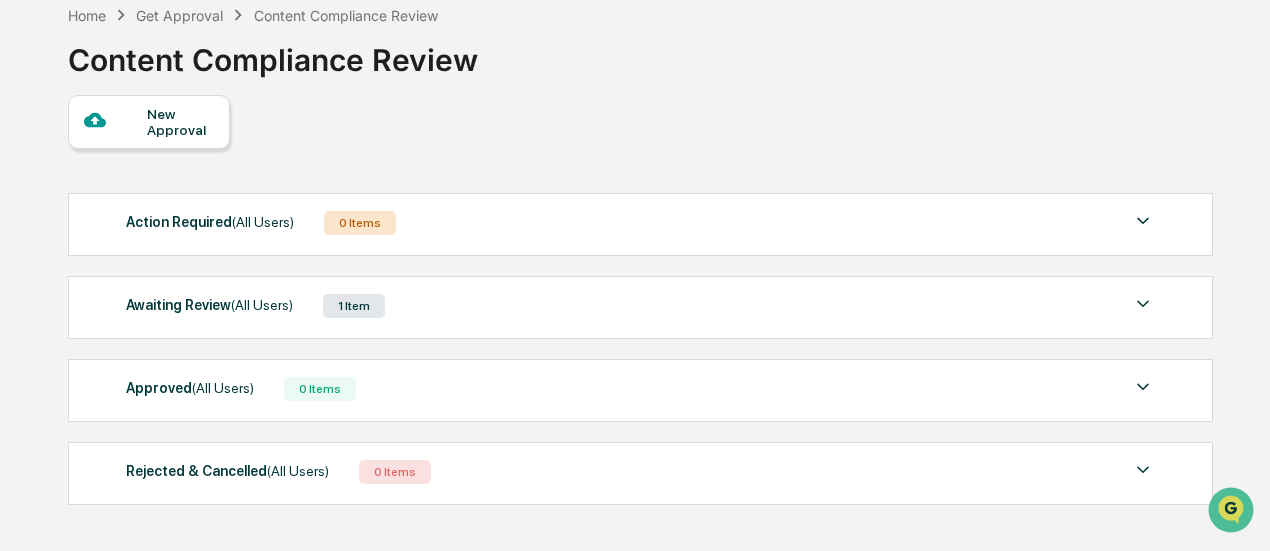 click on "Awaiting Review  (All Users) 1 Item" at bounding box center (640, 306) 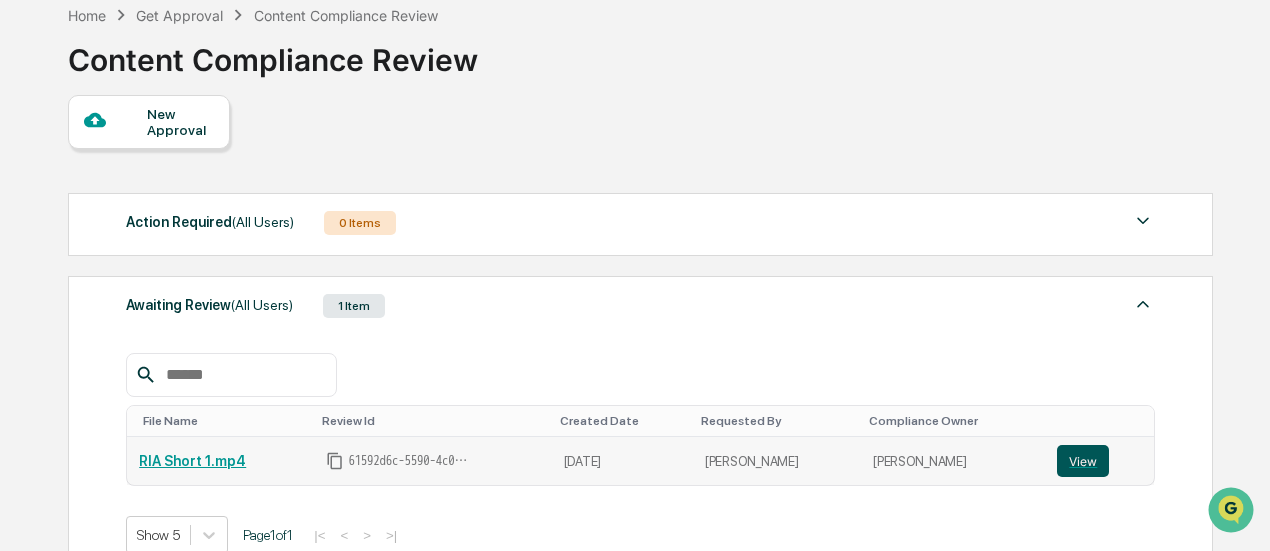 click on "View" at bounding box center (1083, 461) 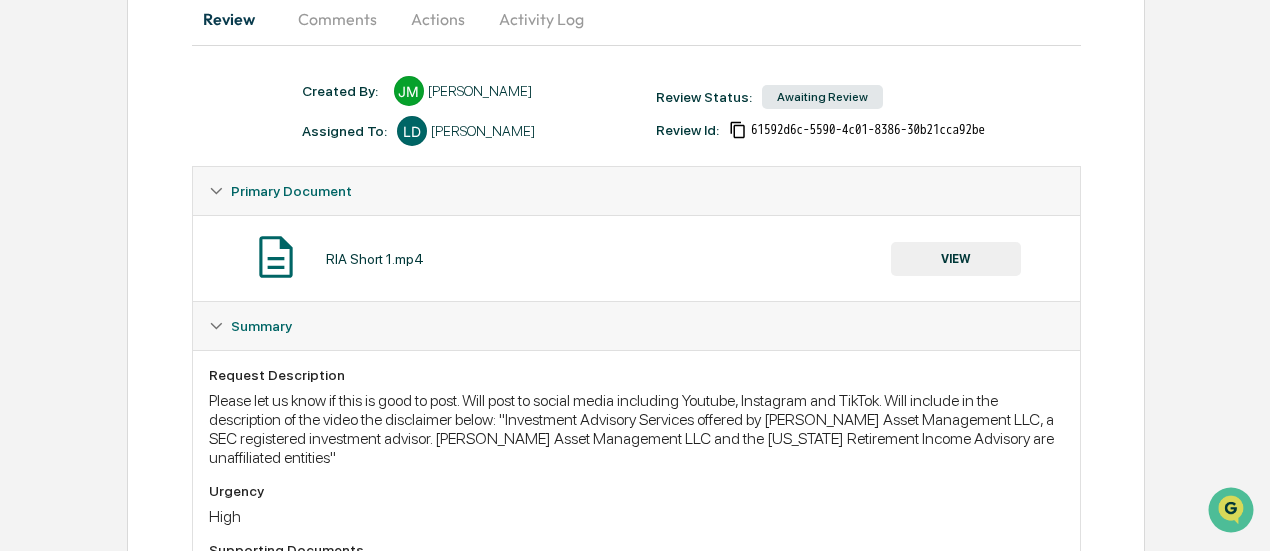 scroll, scrollTop: 326, scrollLeft: 0, axis: vertical 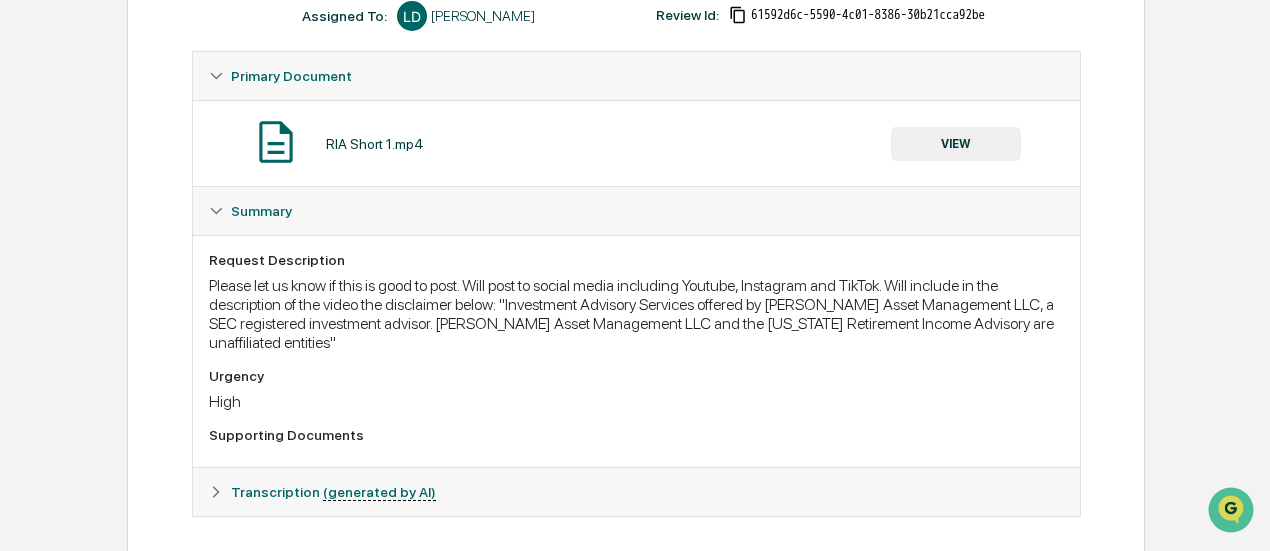 click on "Transcription   (generated by AI)" at bounding box center [636, 492] 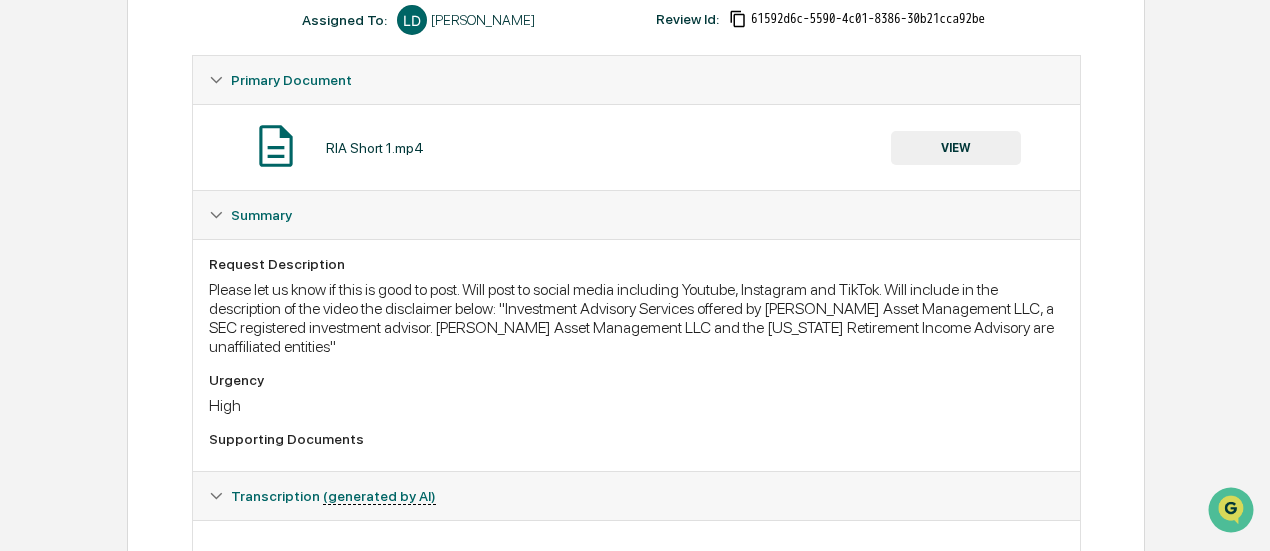 scroll, scrollTop: 0, scrollLeft: 0, axis: both 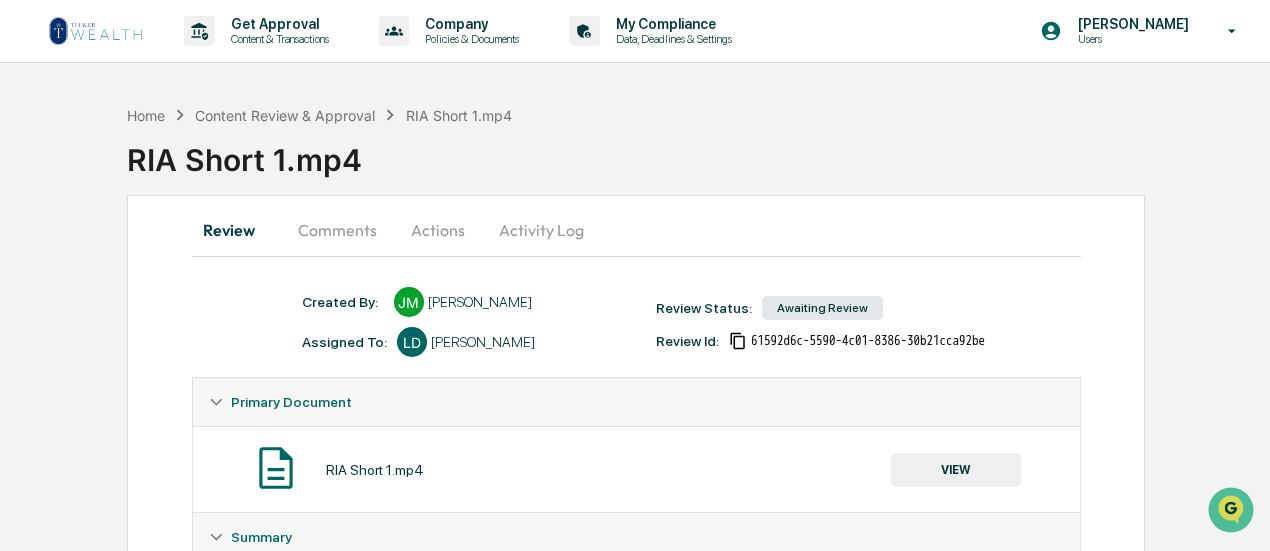 click on "Comments" at bounding box center (337, 230) 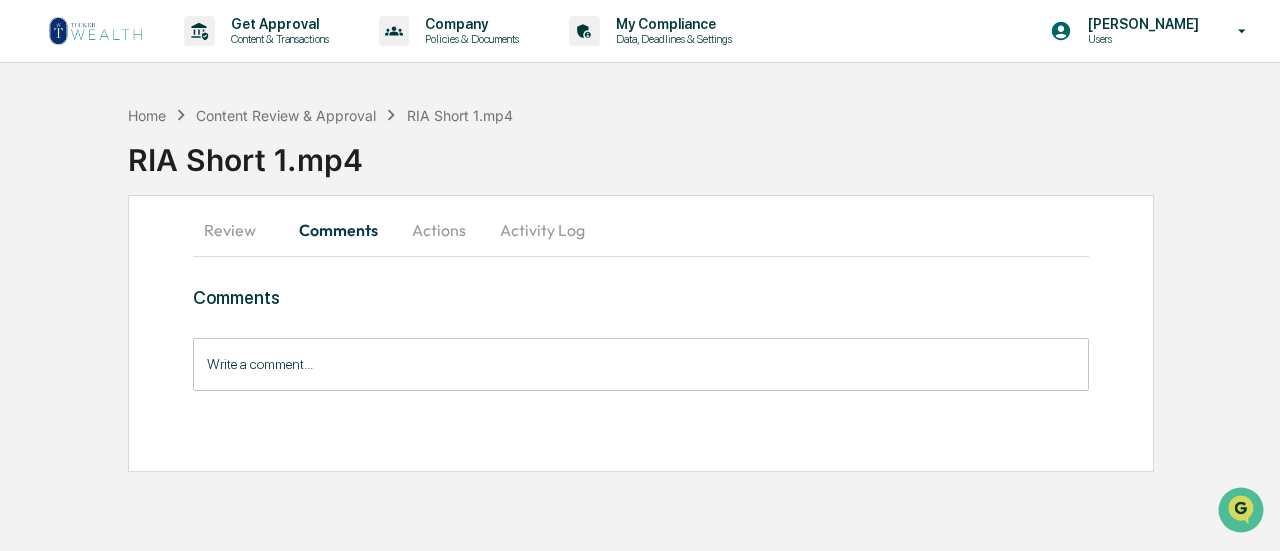 click on "Actions" at bounding box center [439, 230] 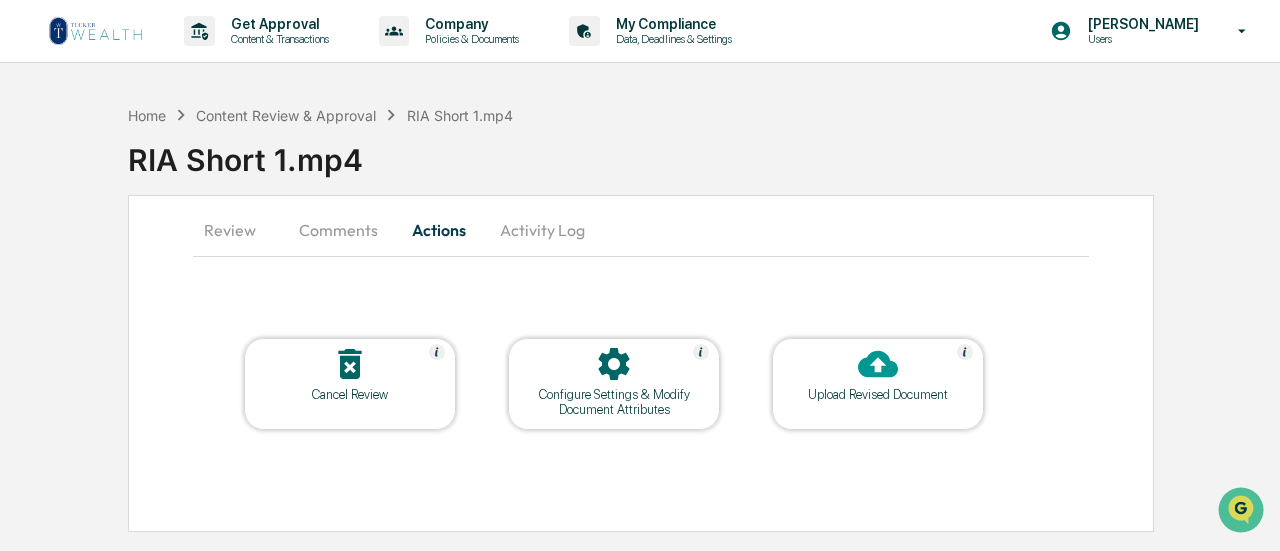 click on "Activity Log" at bounding box center [542, 230] 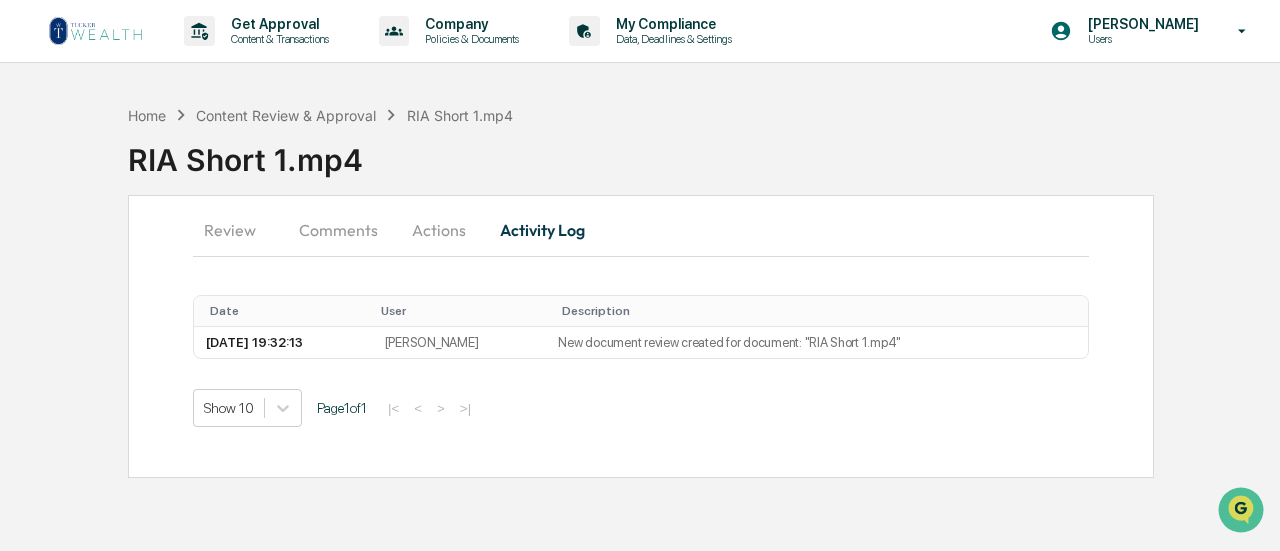 click on "Review" at bounding box center (238, 230) 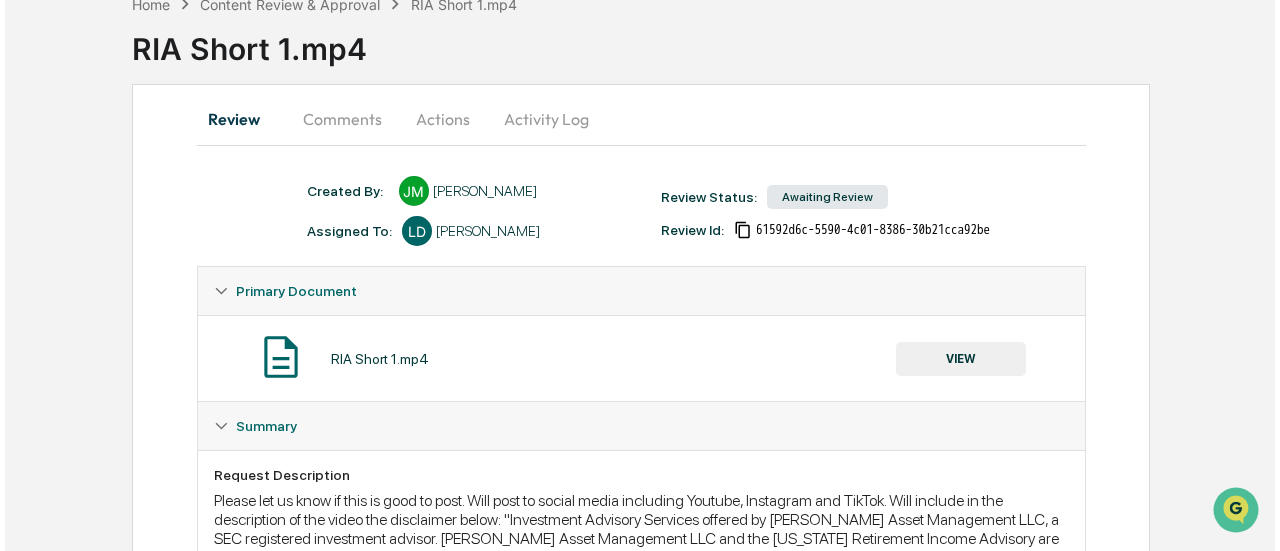 scroll, scrollTop: 0, scrollLeft: 0, axis: both 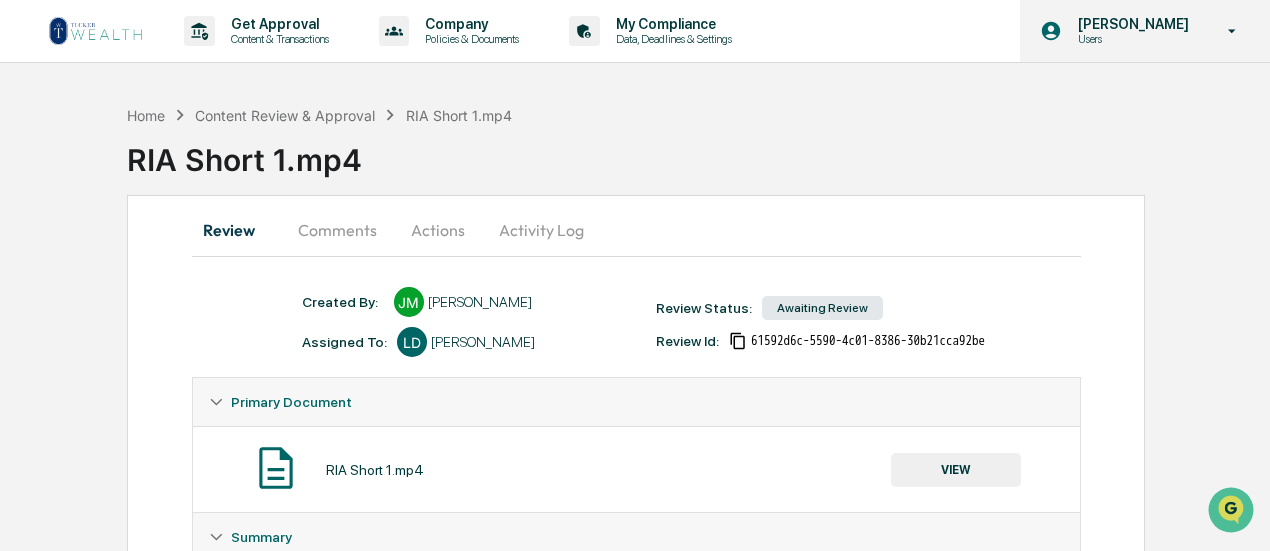 click on "[PERSON_NAME]" at bounding box center (1130, 24) 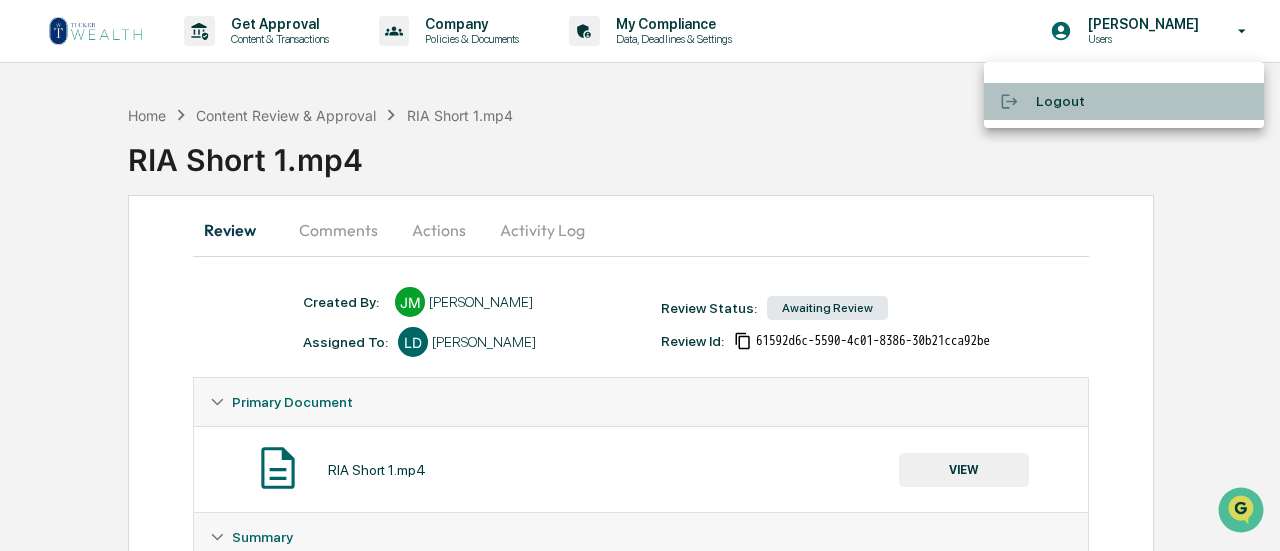 click on "Logout" at bounding box center (1124, 101) 